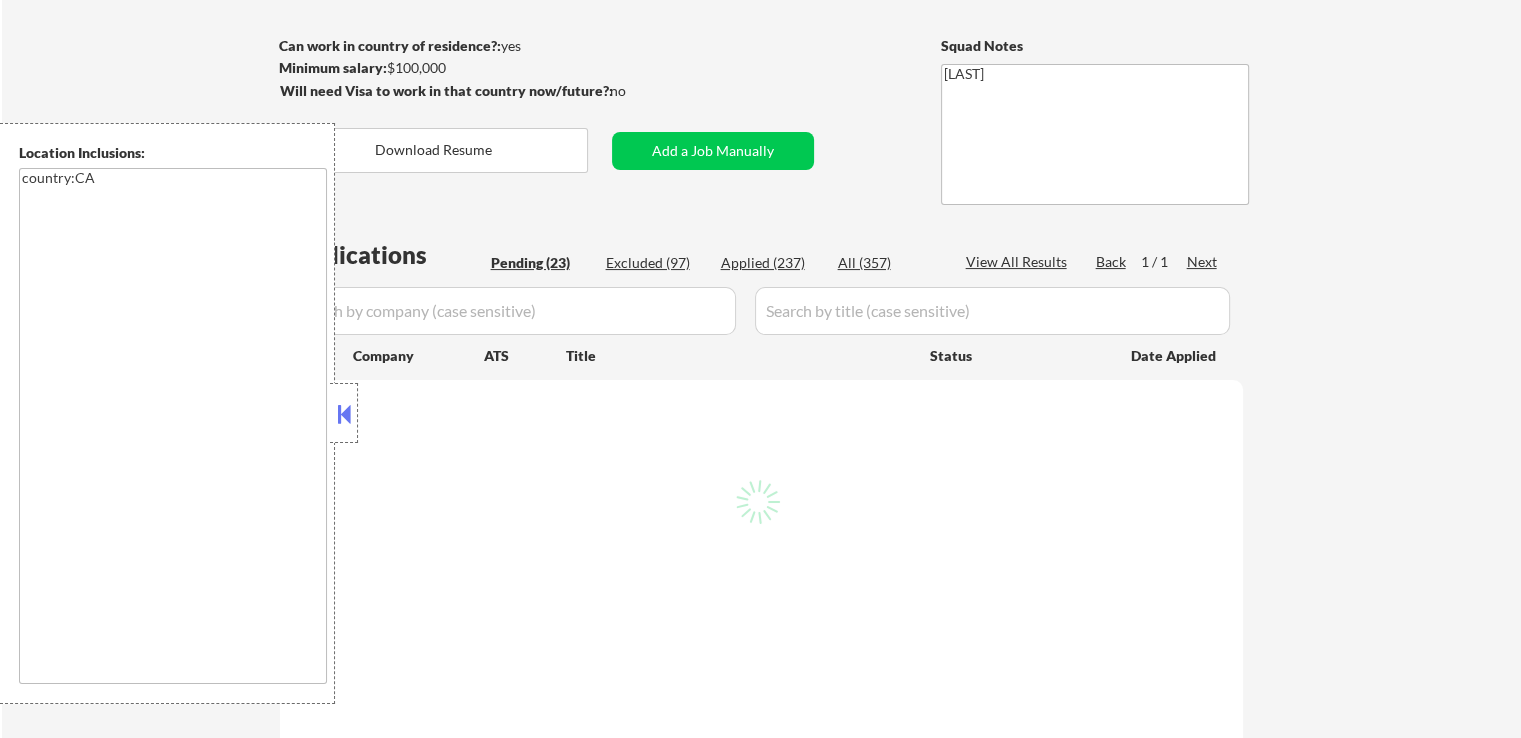 scroll, scrollTop: 400, scrollLeft: 0, axis: vertical 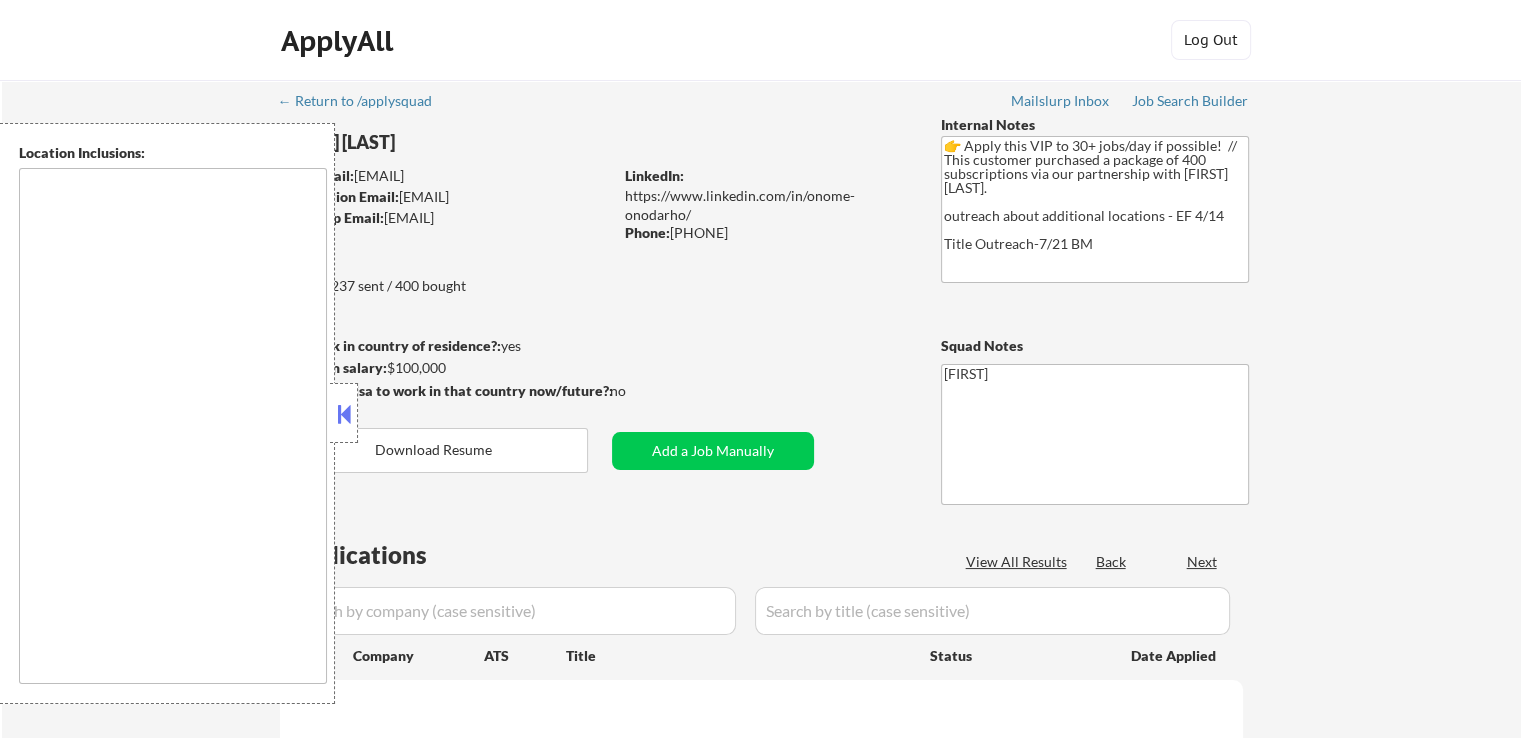 type on "country:CA" 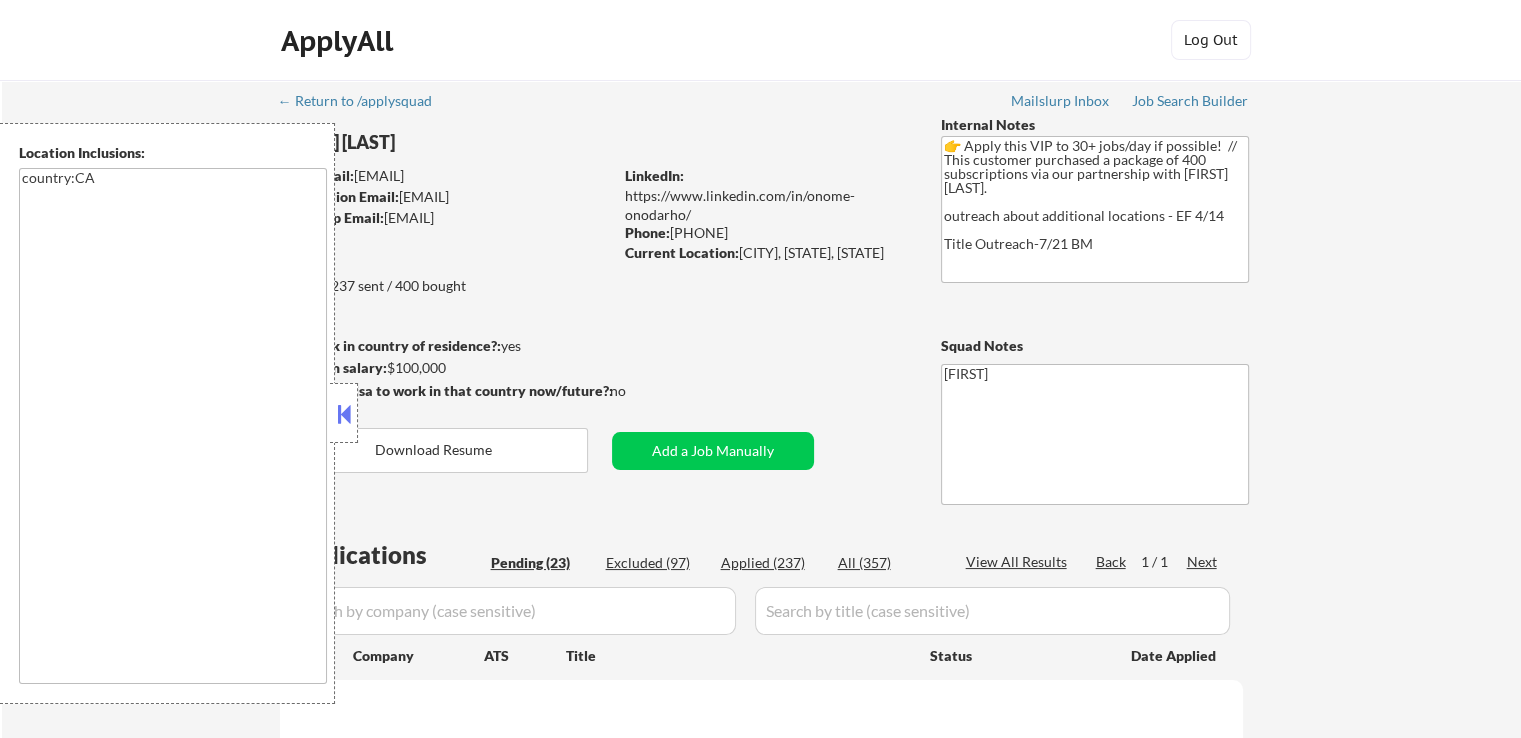 click on "← Return to /applysquad Mailslurp Inbox Job Search Builder [FIRST] [LAST] User Email:  [EMAIL] Application Email:  [EMAIL] Mailslurp Email:  [EMAIL] LinkedIn:   https://www.linkedin.com/in/onome-onodarho/
Phone:  [PHONE] Current Location:  [CITY], [STATE], [STATE] Applies:  237 sent / 400 bought Internal Notes 👉 Apply this VIP to 30+ jobs/day if possible!  // This customer purchased a package of 400 subscriptions via our partnership with [FIRST] [LAST].
outreach about additional locations - EF 4/14
Title Outreach-7/21 BM Can work in country of residence?:  yes Squad Notes Minimum salary:  $100,000 Will need Visa to work in that country now/future?:   no Download Resume Add a Job Manually [FIRST] Applications Pending (23) Excluded (97) Applied (237) All (357) View All Results Back 1 / 1
Next Company ATS Title Status Date Applied" at bounding box center (761, 966) 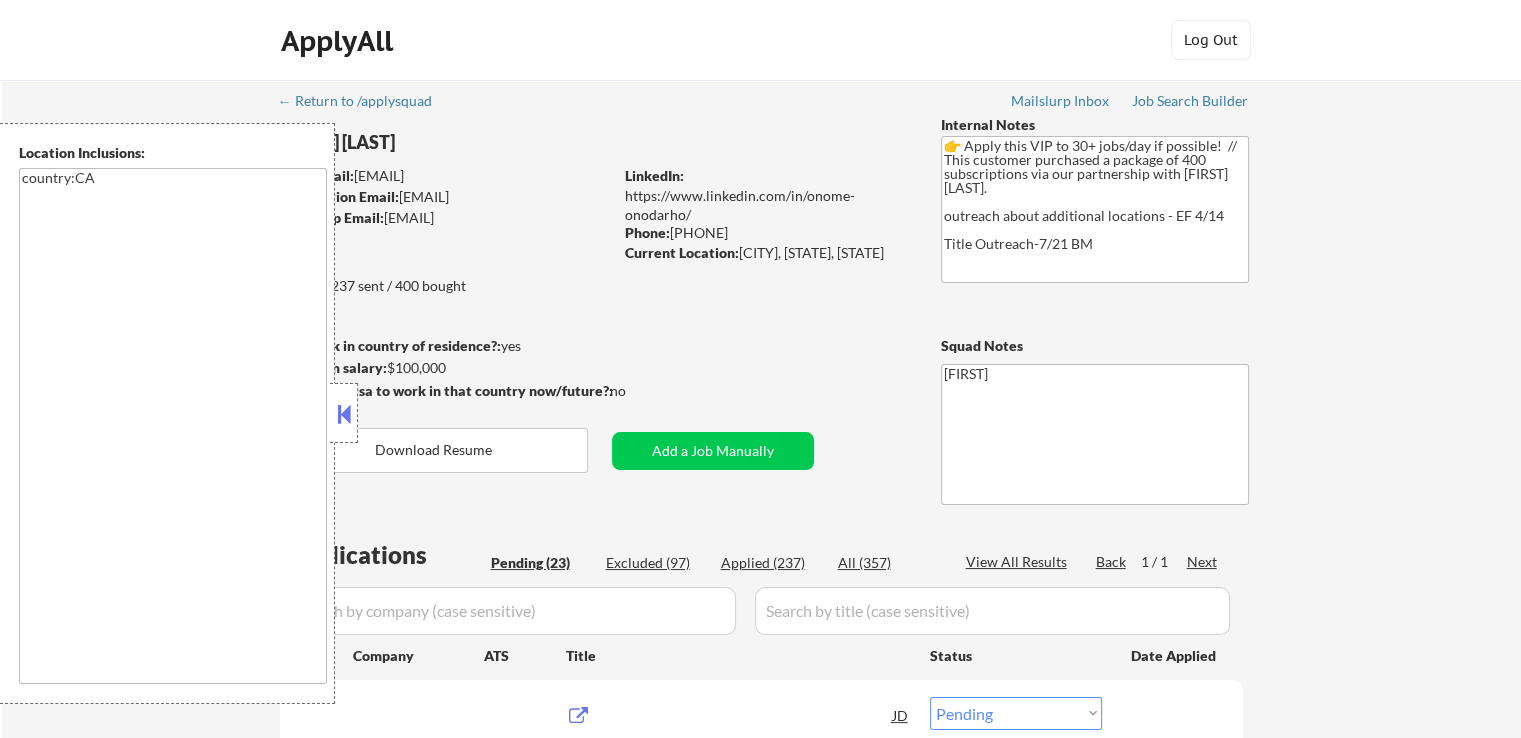 scroll, scrollTop: 300, scrollLeft: 0, axis: vertical 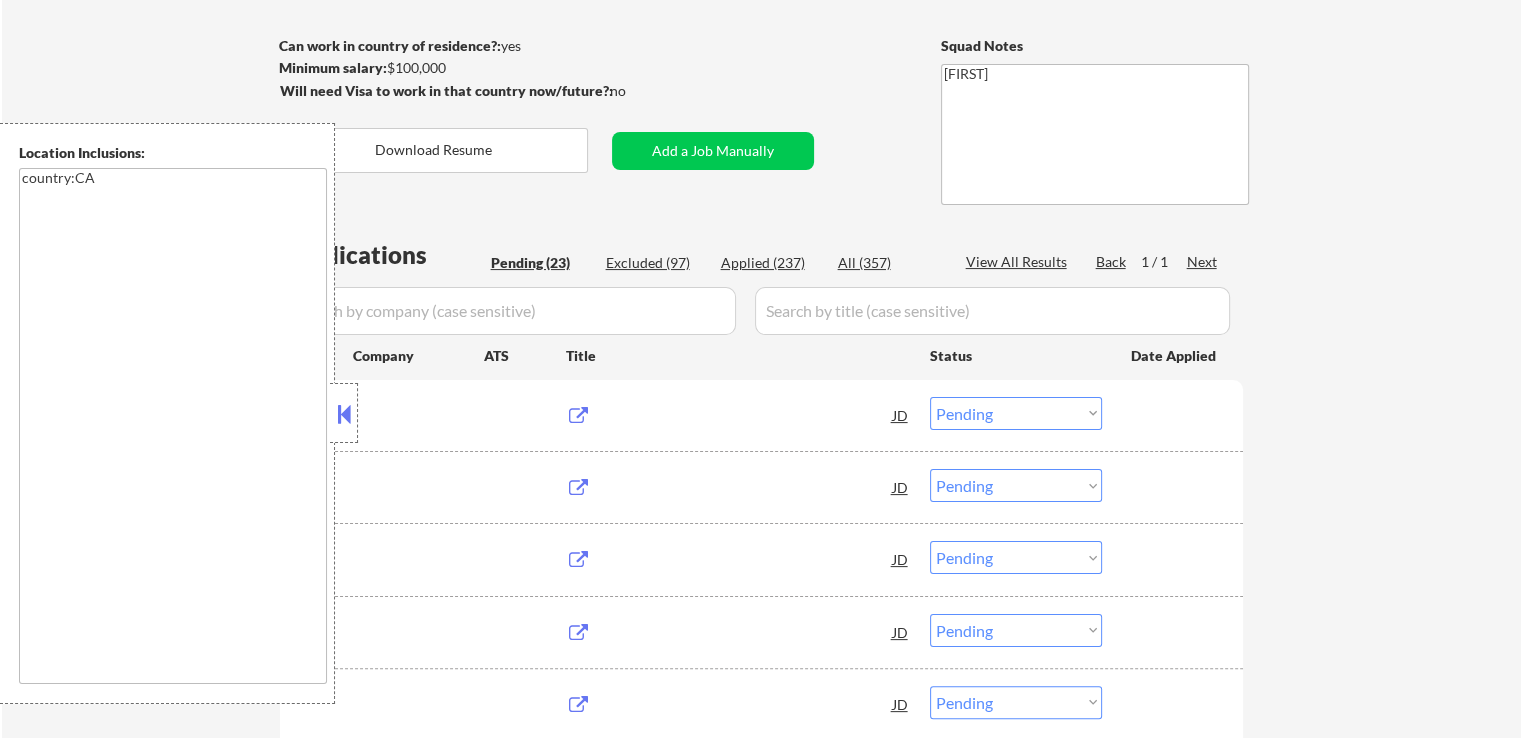 click on "← Return to /applysquad Mailslurp Inbox Job Search Builder [FIRST] [LAST] User Email:  [EMAIL] Application Email:  [EMAIL] Mailslurp Email:  [EMAIL] LinkedIn:   https://www.linkedin.com/in/onome-onodarho/
Phone:  [PHONE] Current Location:  [CITY], [STATE], [STATE] Applies:  237 sent / 400 bought Internal Notes 👉 Apply this VIP to 30+ jobs/day if possible!  // This customer purchased a package of 400 subscriptions via our partnership with [FIRST] [LAST].
outreach about additional locations - EF 4/14
Title Outreach-7/21 BM Can work in country of residence?:  yes Squad Notes Minimum salary:  $100,000 Will need Visa to work in that country now/future?:   no Download Resume Add a Job Manually [FIRST] Applications Pending (23) Excluded (97) Applied (237) All (357) View All Results Back 1 / 1
Next Company ATS Title Status Date Applied JD Choose an option... Pending Applied Excluded (Questions) Excluded (Expired) Excluded (Location) Excluded (Bad Match) JD JD" at bounding box center [761, 955] 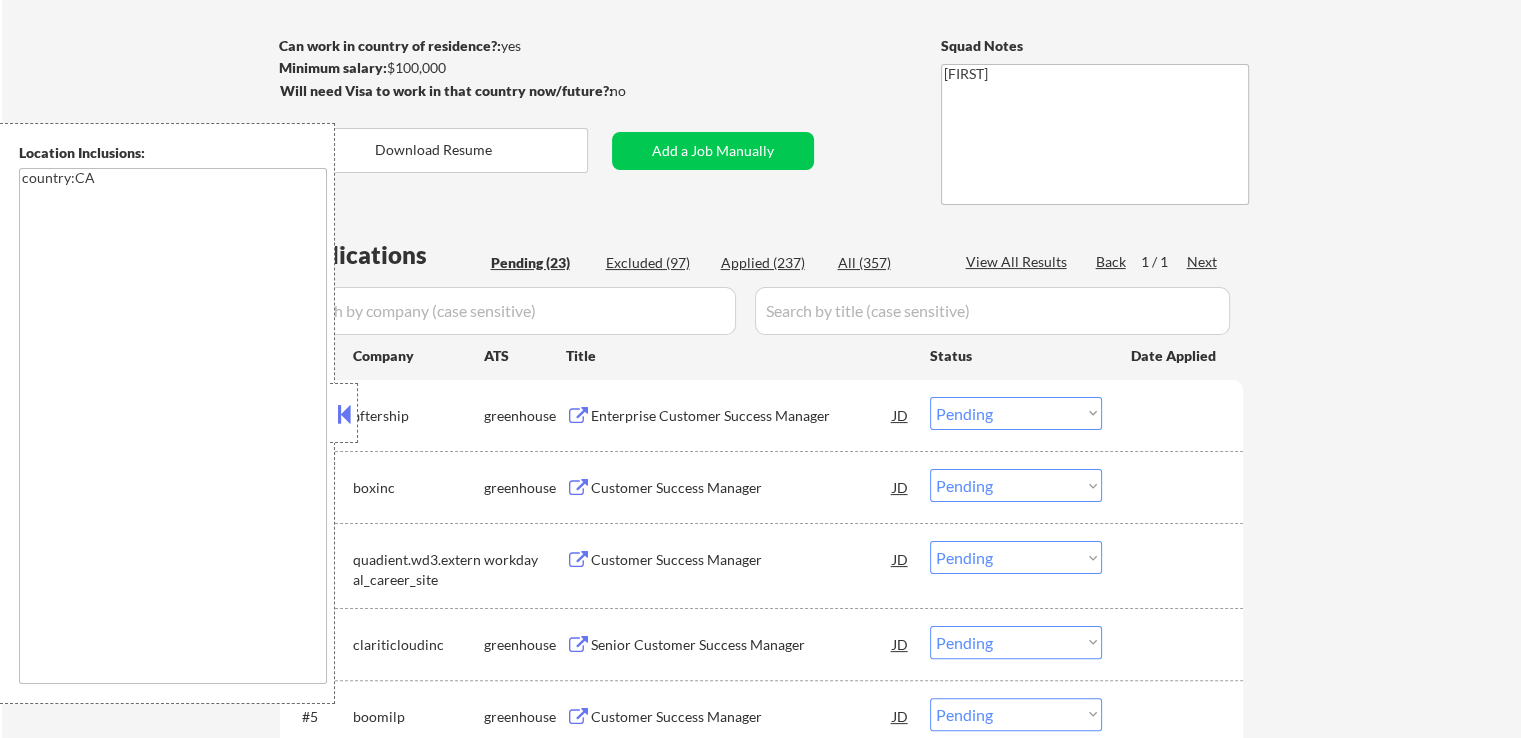 click at bounding box center (344, 414) 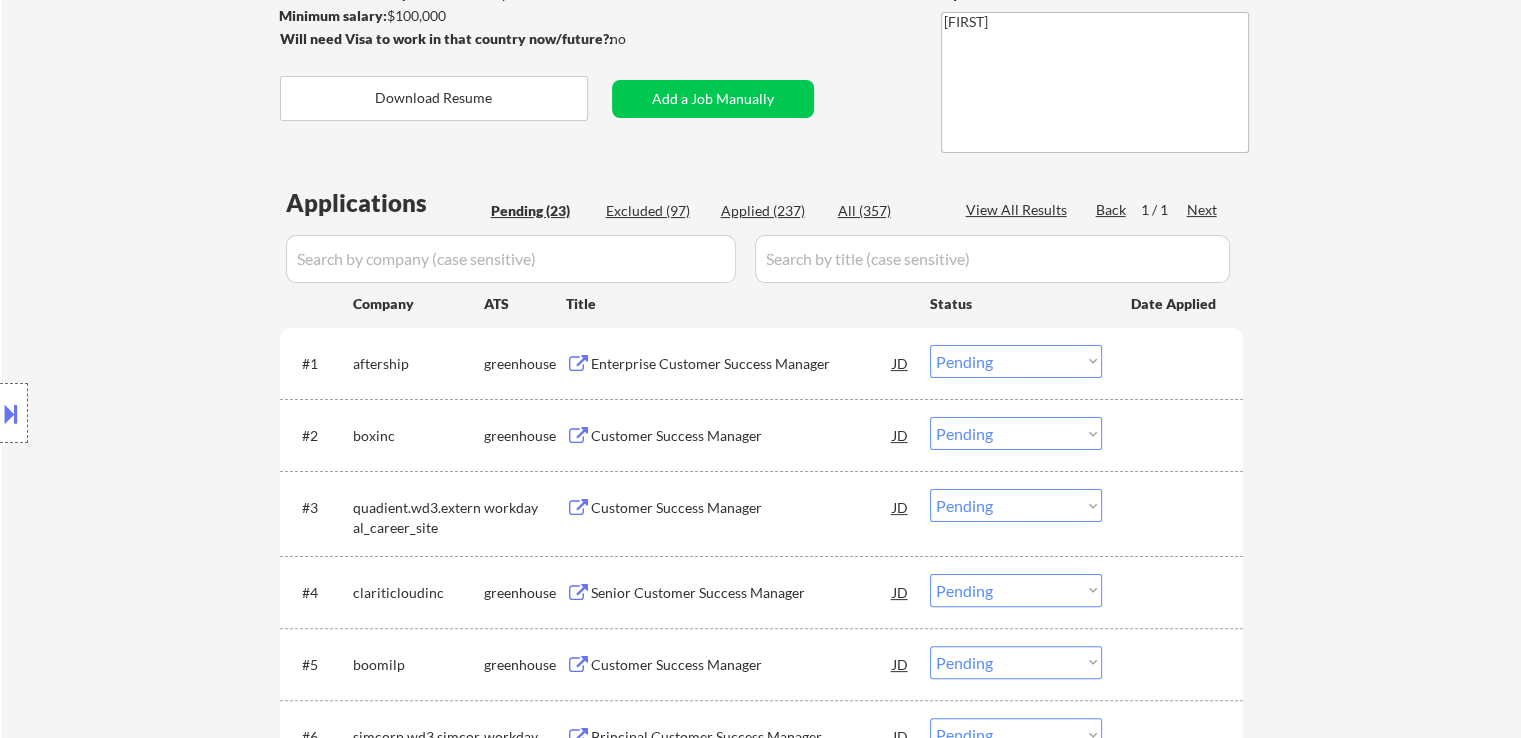 scroll, scrollTop: 400, scrollLeft: 0, axis: vertical 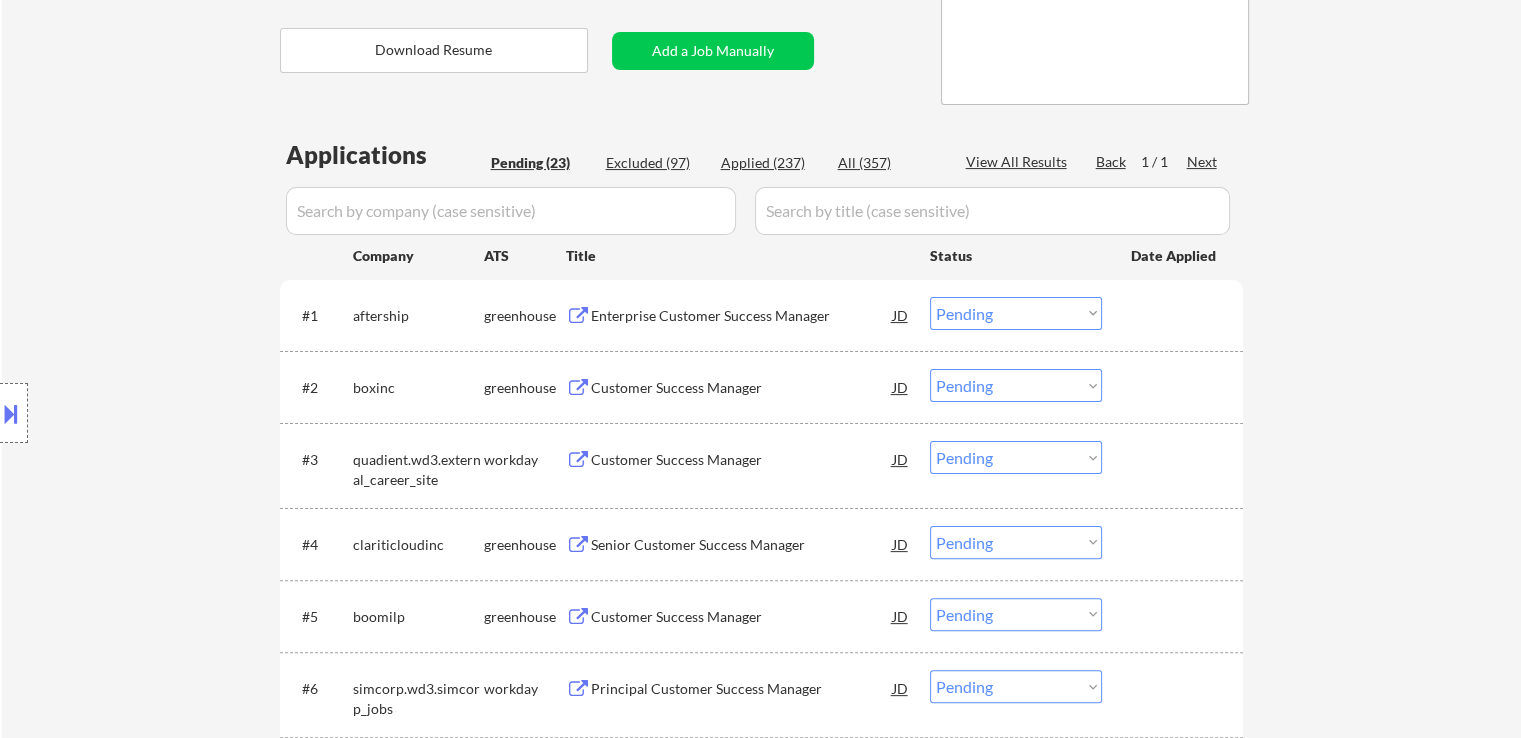 click on "Enterprise Customer Success Manager" at bounding box center (742, 316) 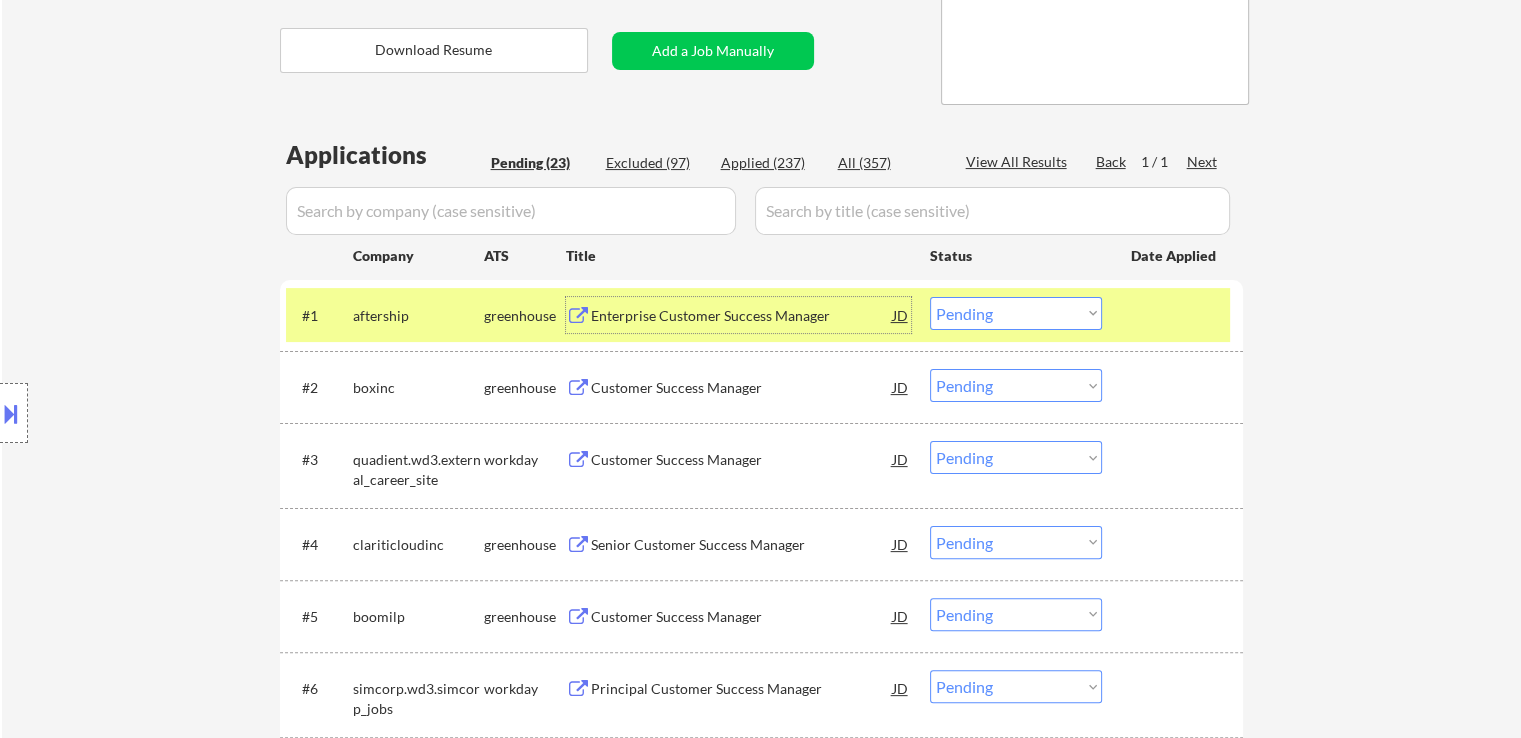 click on "Customer Success Manager" at bounding box center [742, 388] 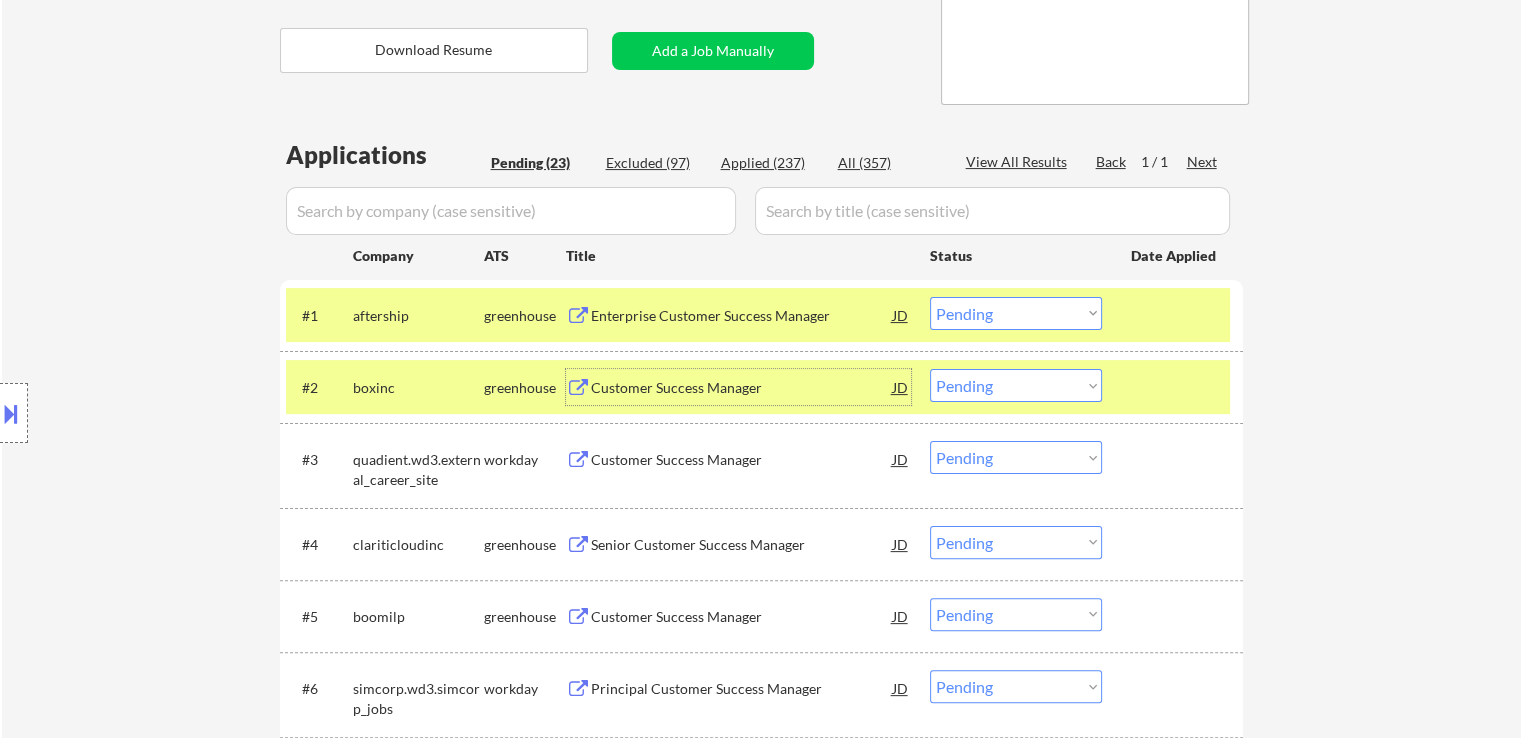 click on "Choose an option... Pending Applied Excluded (Questions) Excluded (Expired) Excluded (Location) Excluded (Bad Match) Excluded (Blocklist) Excluded (Salary) Excluded (Other)" at bounding box center (1016, 313) 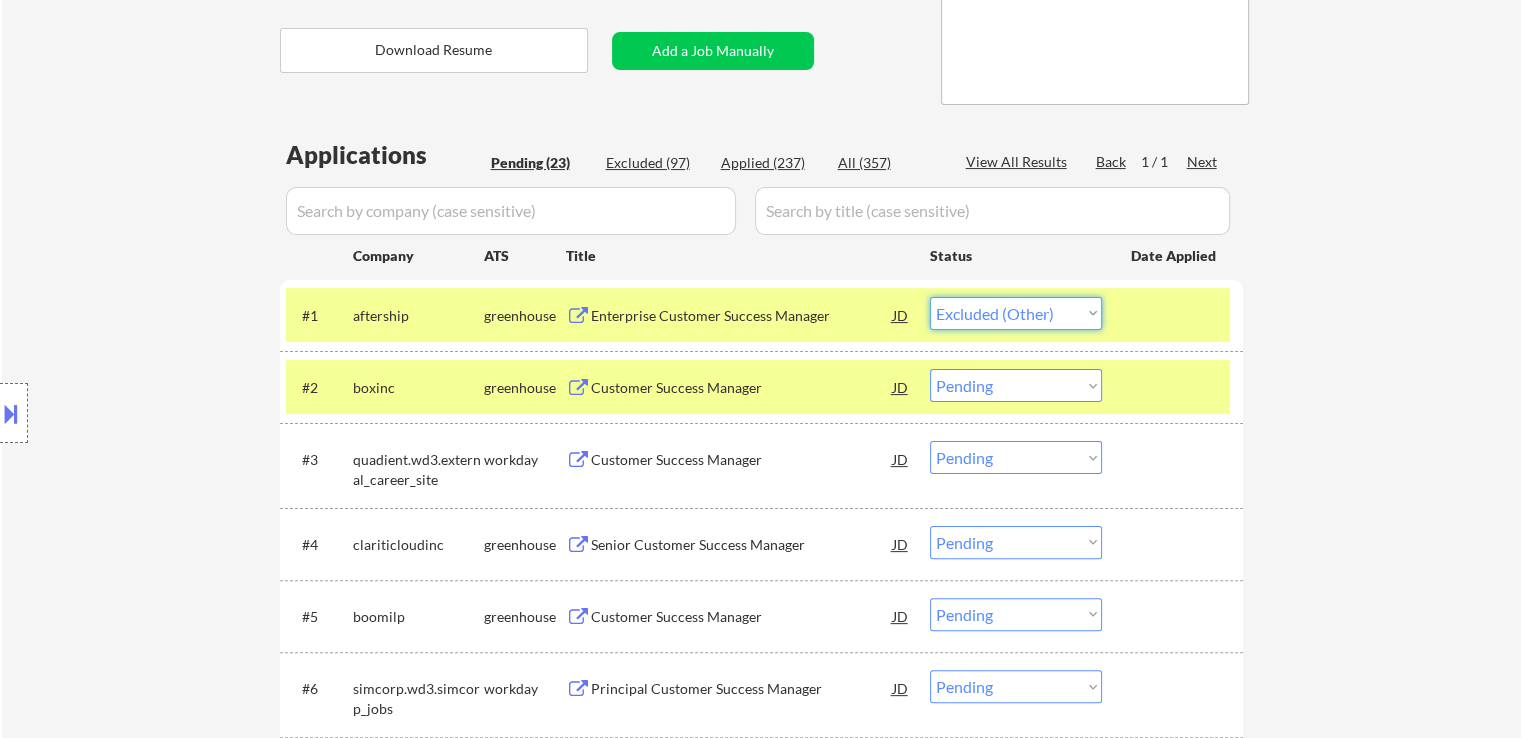 click on "Choose an option... Pending Applied Excluded (Questions) Excluded (Expired) Excluded (Location) Excluded (Bad Match) Excluded (Blocklist) Excluded (Salary) Excluded (Other)" at bounding box center [1016, 313] 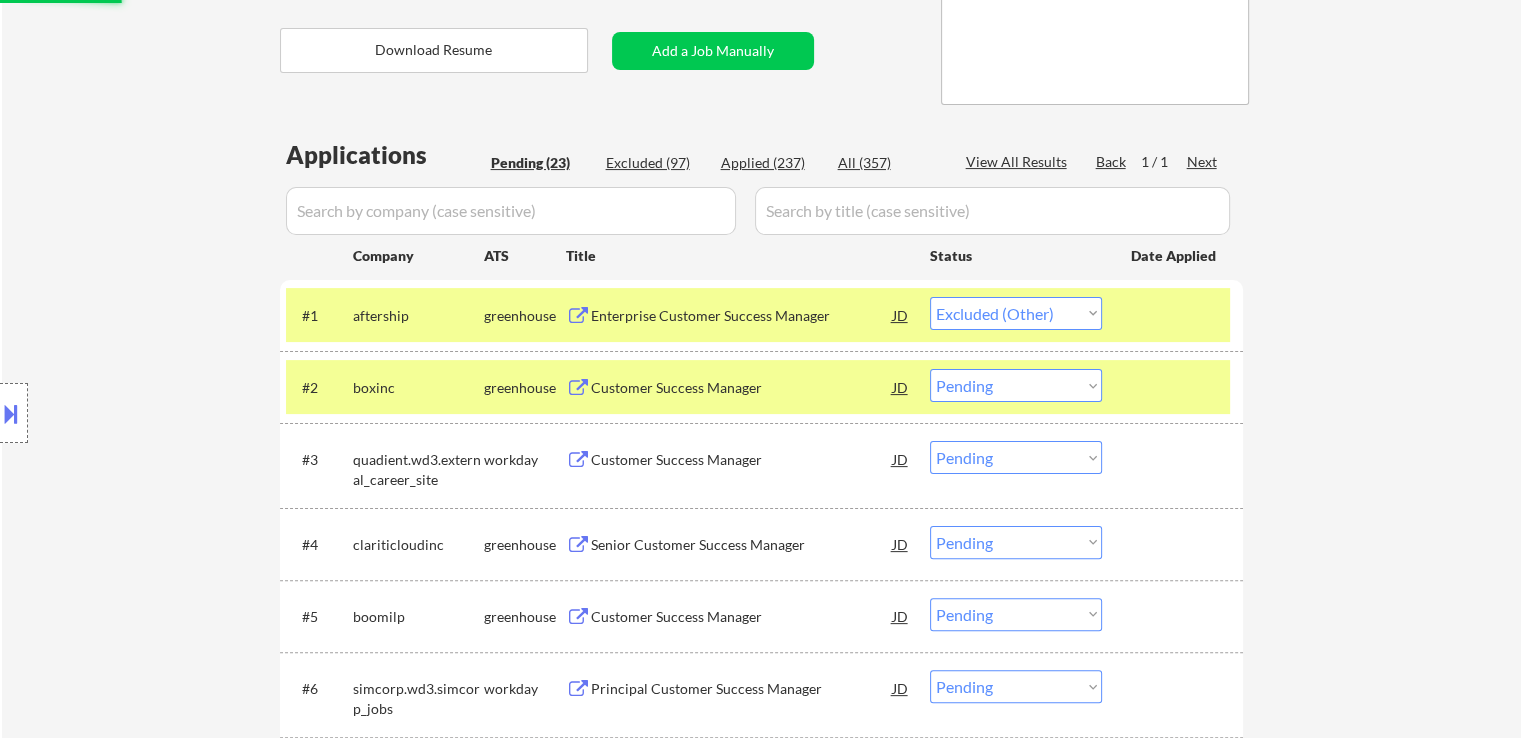 click on "Customer Success Manager" at bounding box center [742, 460] 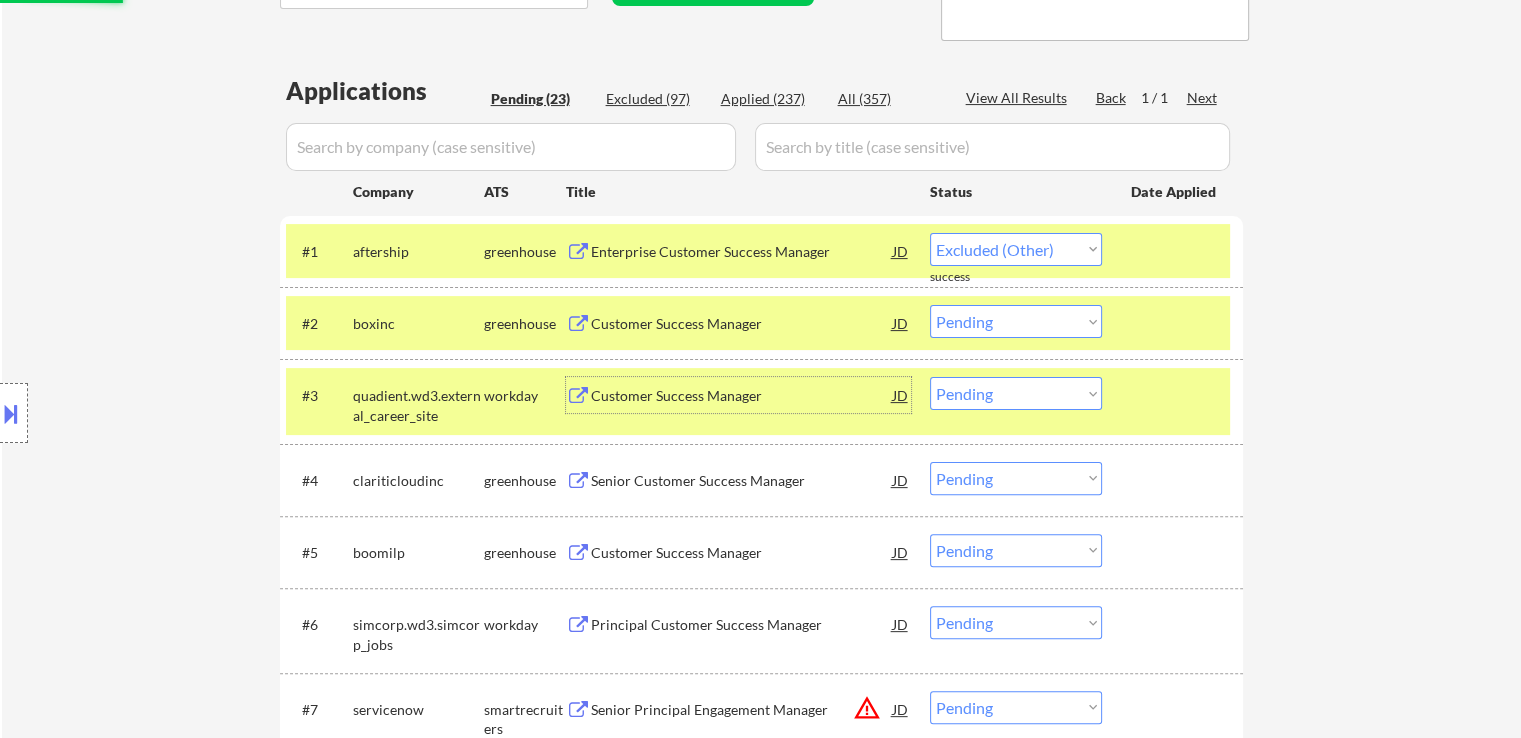 scroll, scrollTop: 500, scrollLeft: 0, axis: vertical 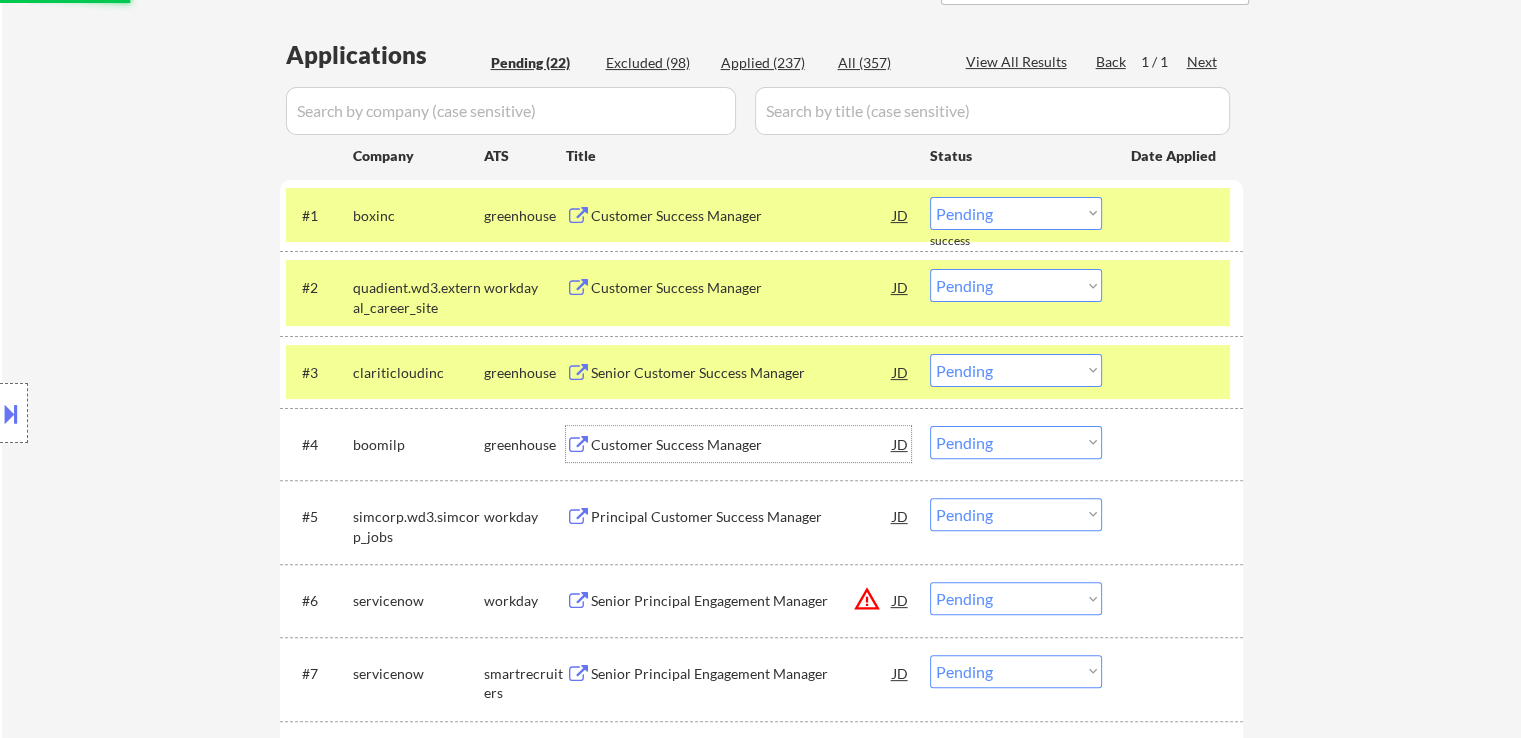 click on "Customer Success Manager" at bounding box center (742, 445) 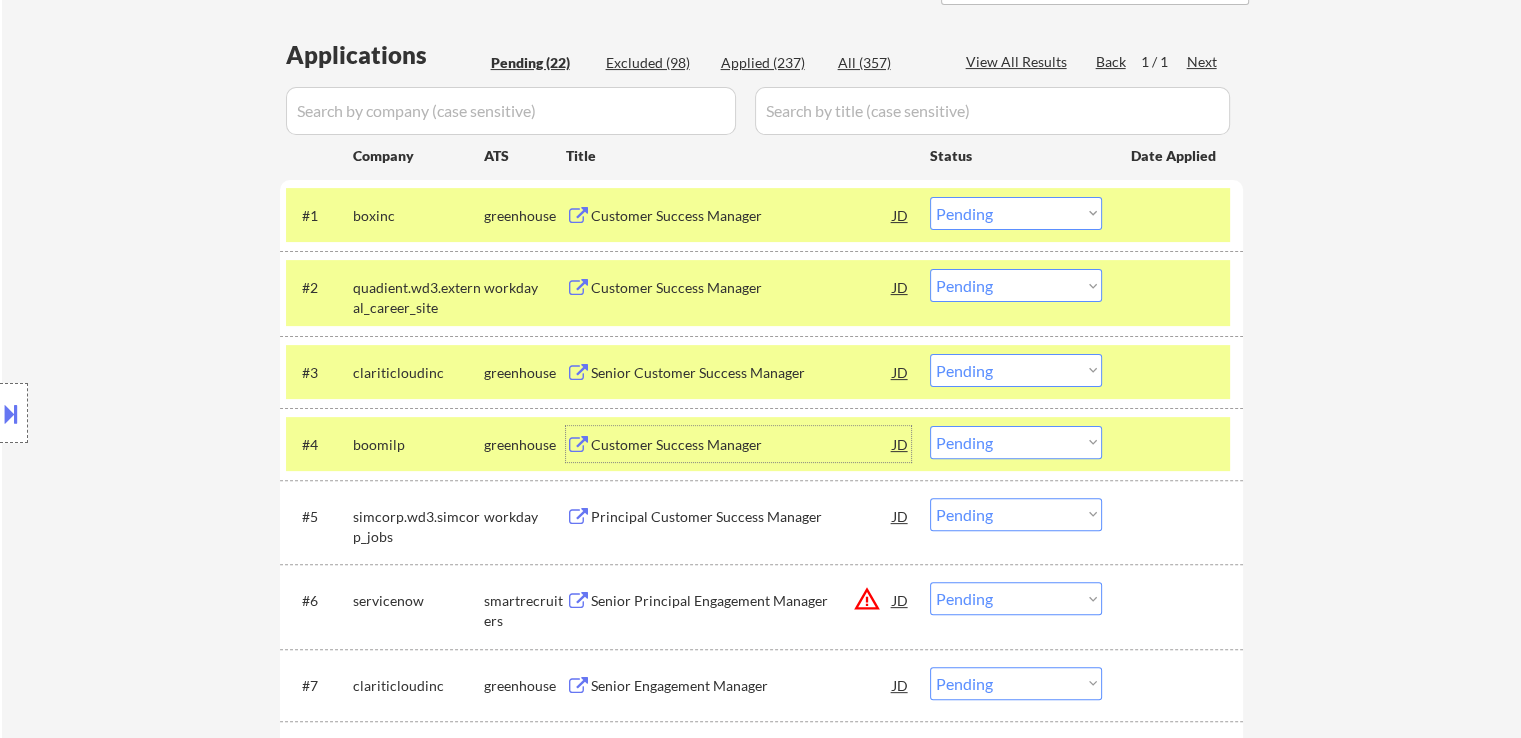 click on "Senior Customer Success Manager" at bounding box center (742, 373) 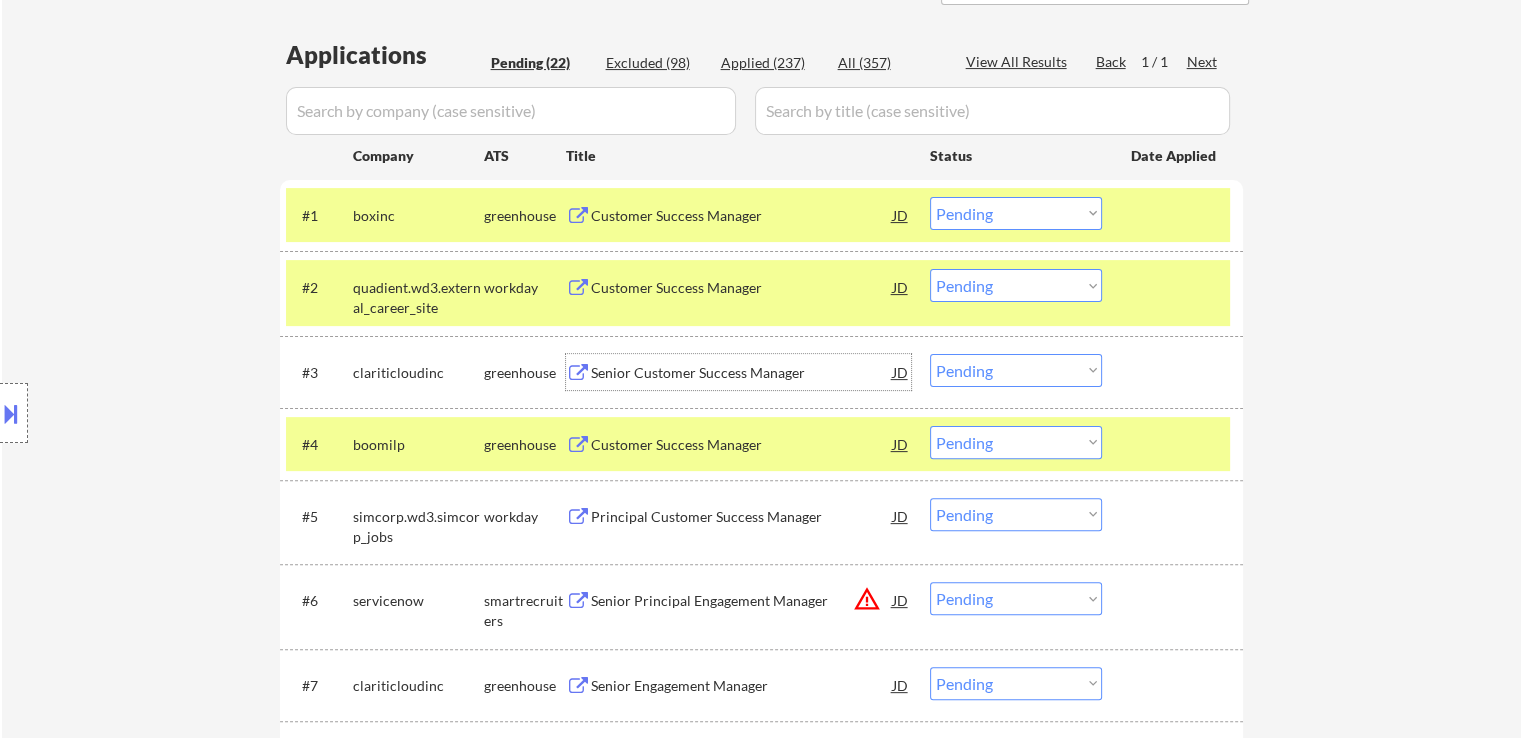 click on "Choose an option... Pending Applied Excluded (Questions) Excluded (Expired) Excluded (Location) Excluded (Bad Match) Excluded (Blocklist) Excluded (Salary) Excluded (Other)" at bounding box center [1016, 213] 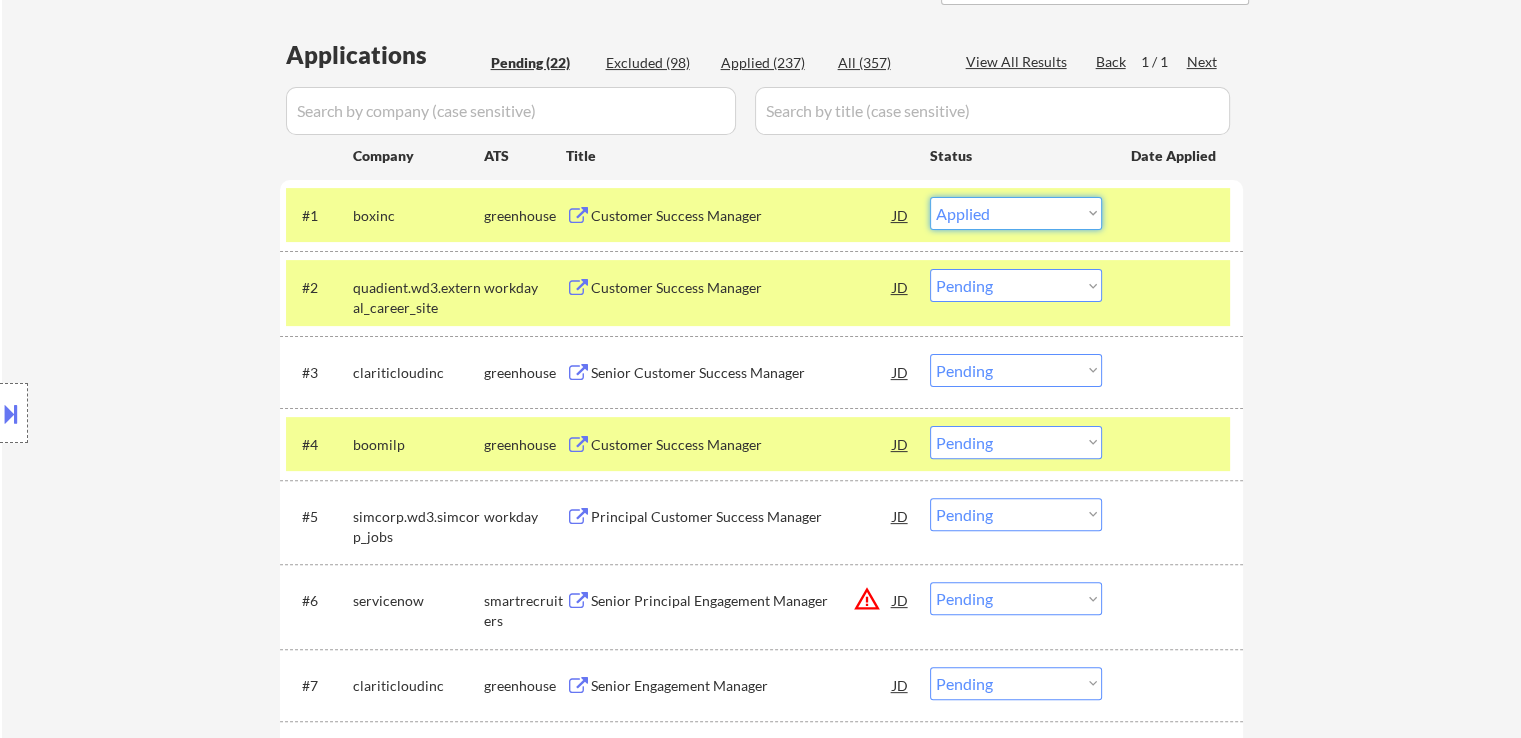 click on "Choose an option... Pending Applied Excluded (Questions) Excluded (Expired) Excluded (Location) Excluded (Bad Match) Excluded (Blocklist) Excluded (Salary) Excluded (Other)" at bounding box center [1016, 213] 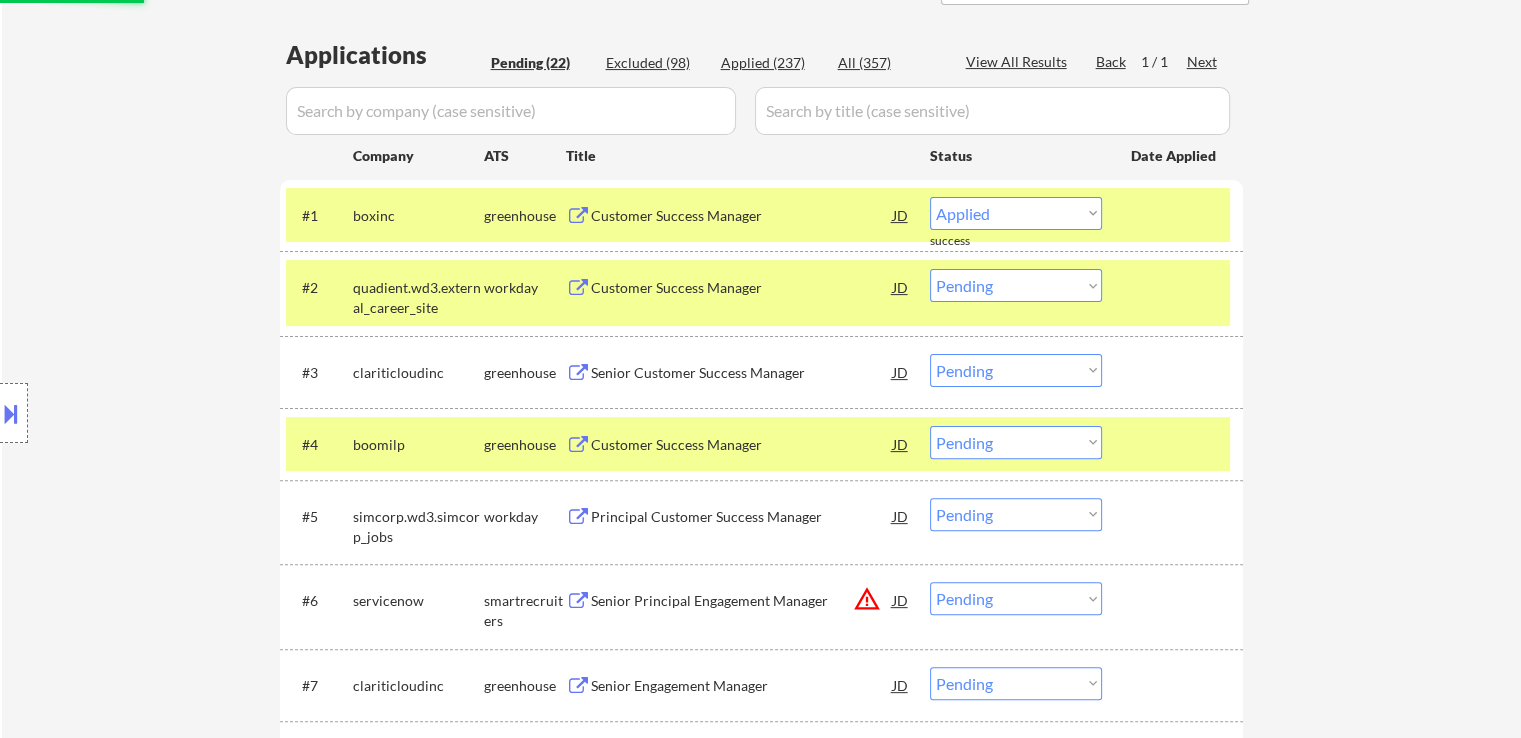 select on ""pending"" 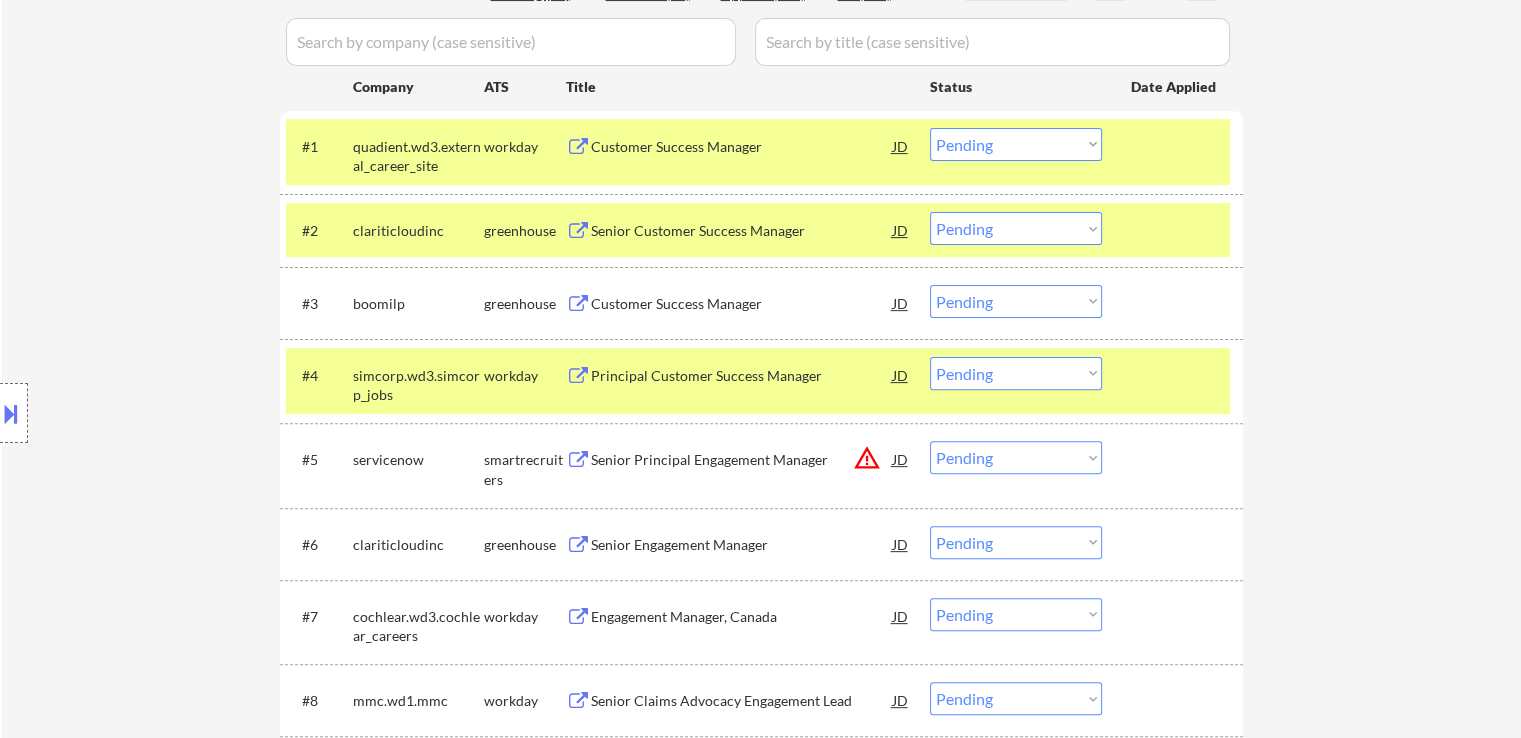 scroll, scrollTop: 600, scrollLeft: 0, axis: vertical 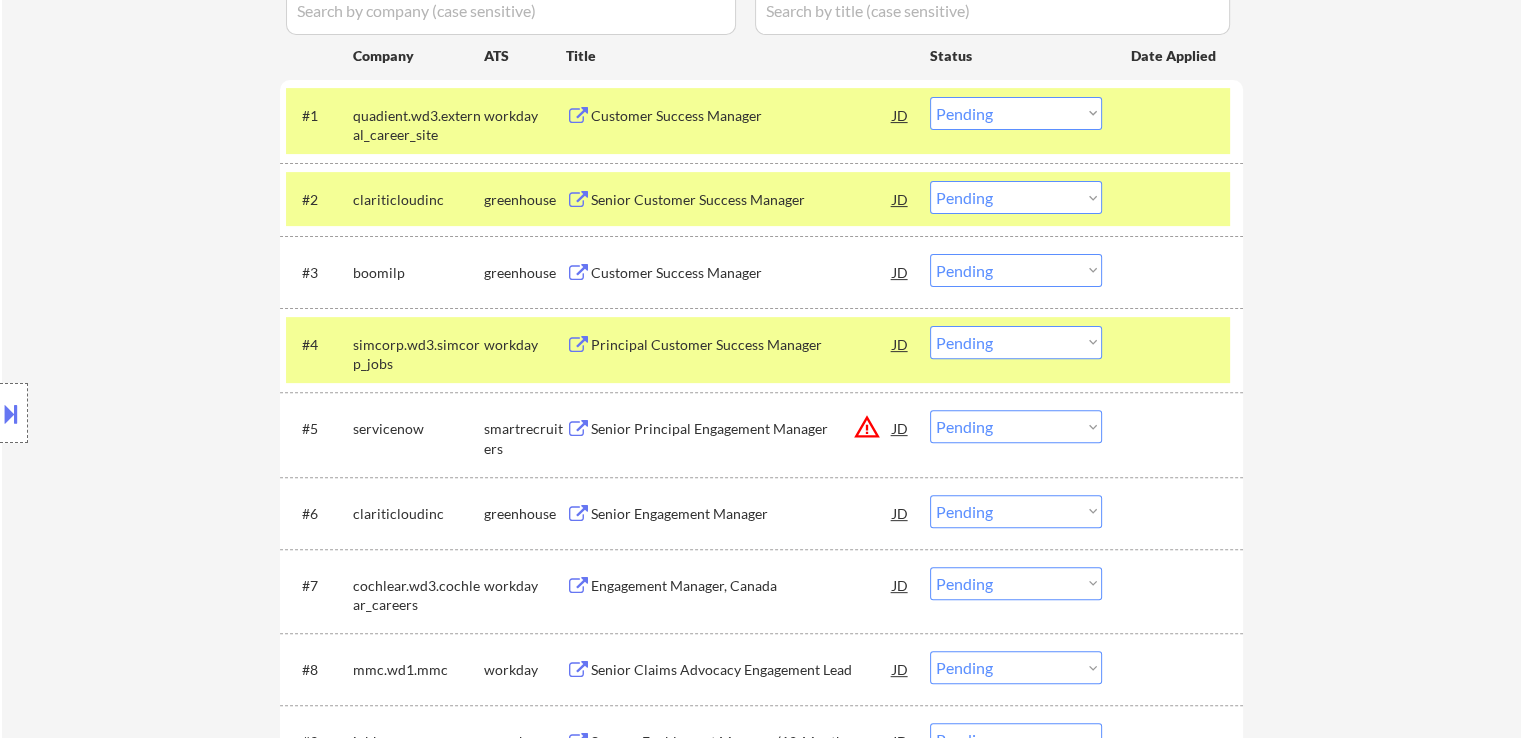 click on "Choose an option... Pending Applied Excluded (Questions) Excluded (Expired) Excluded (Location) Excluded (Bad Match) Excluded (Blocklist) Excluded (Salary) Excluded (Other)" at bounding box center [1016, 197] 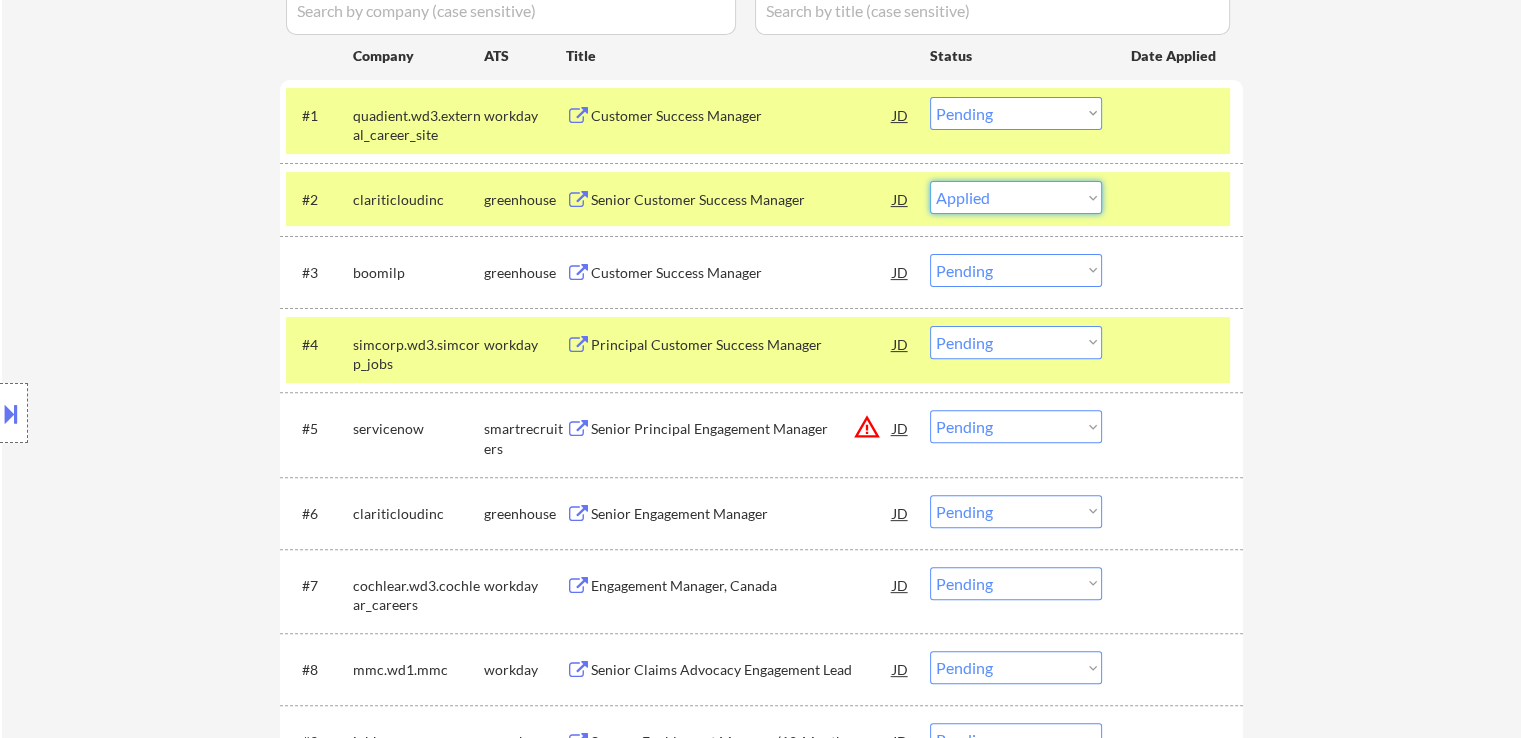 click on "Choose an option... Pending Applied Excluded (Questions) Excluded (Expired) Excluded (Location) Excluded (Bad Match) Excluded (Blocklist) Excluded (Salary) Excluded (Other)" at bounding box center [1016, 197] 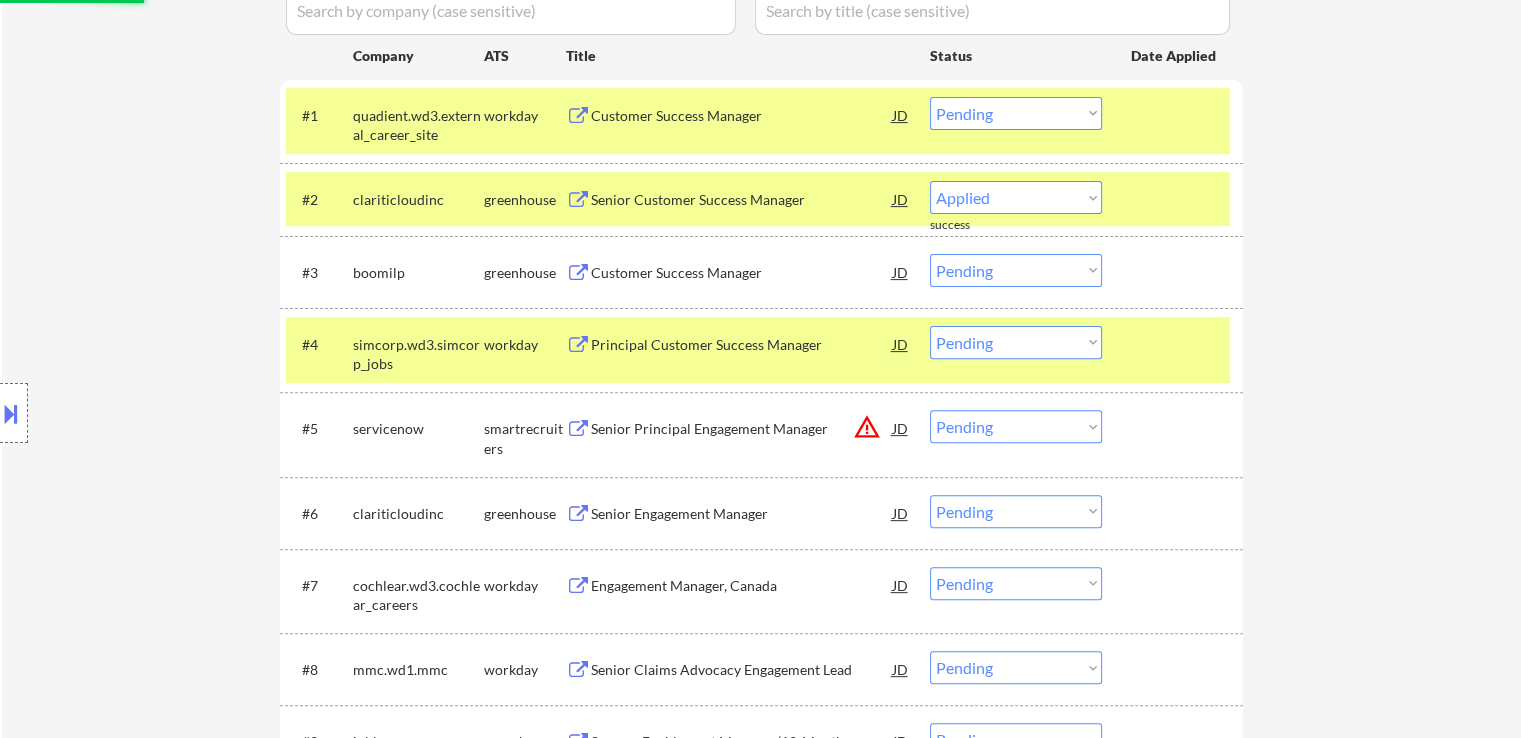 select on ""pending"" 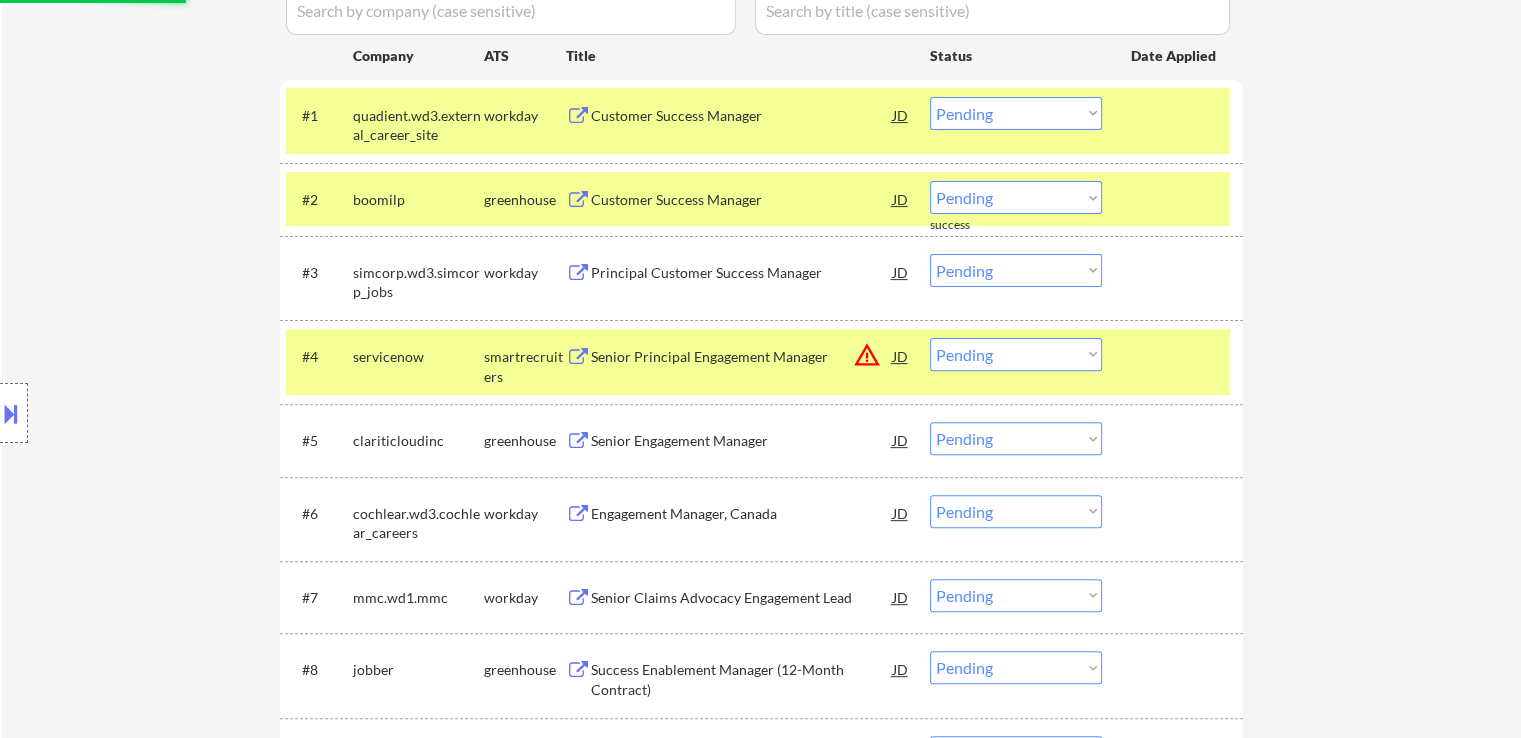 click on "Customer Success Manager" at bounding box center [742, 200] 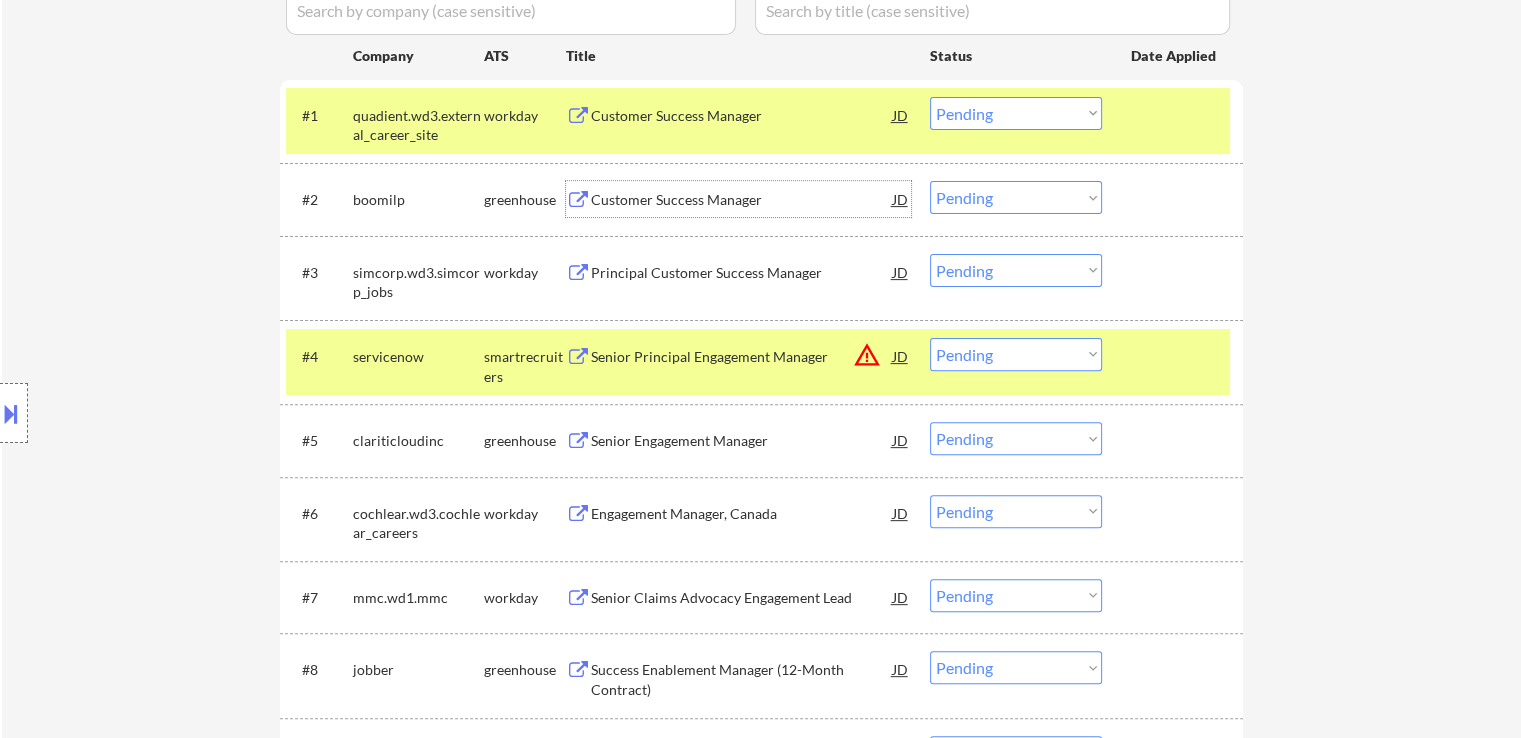 click on "Senior Principal Engagement Manager" at bounding box center (742, 357) 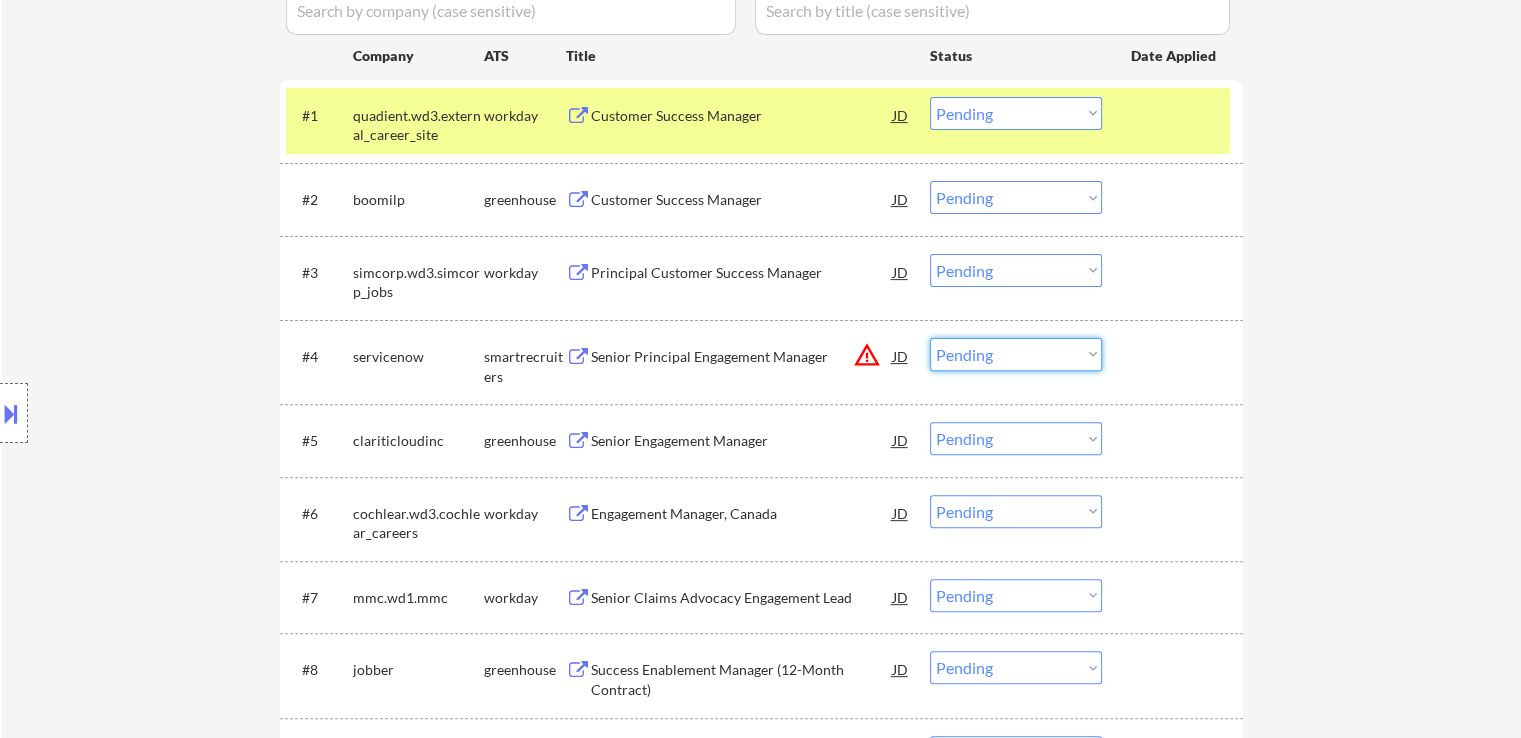 drag, startPoint x: 1005, startPoint y: 348, endPoint x: 1000, endPoint y: 365, distance: 17.720045 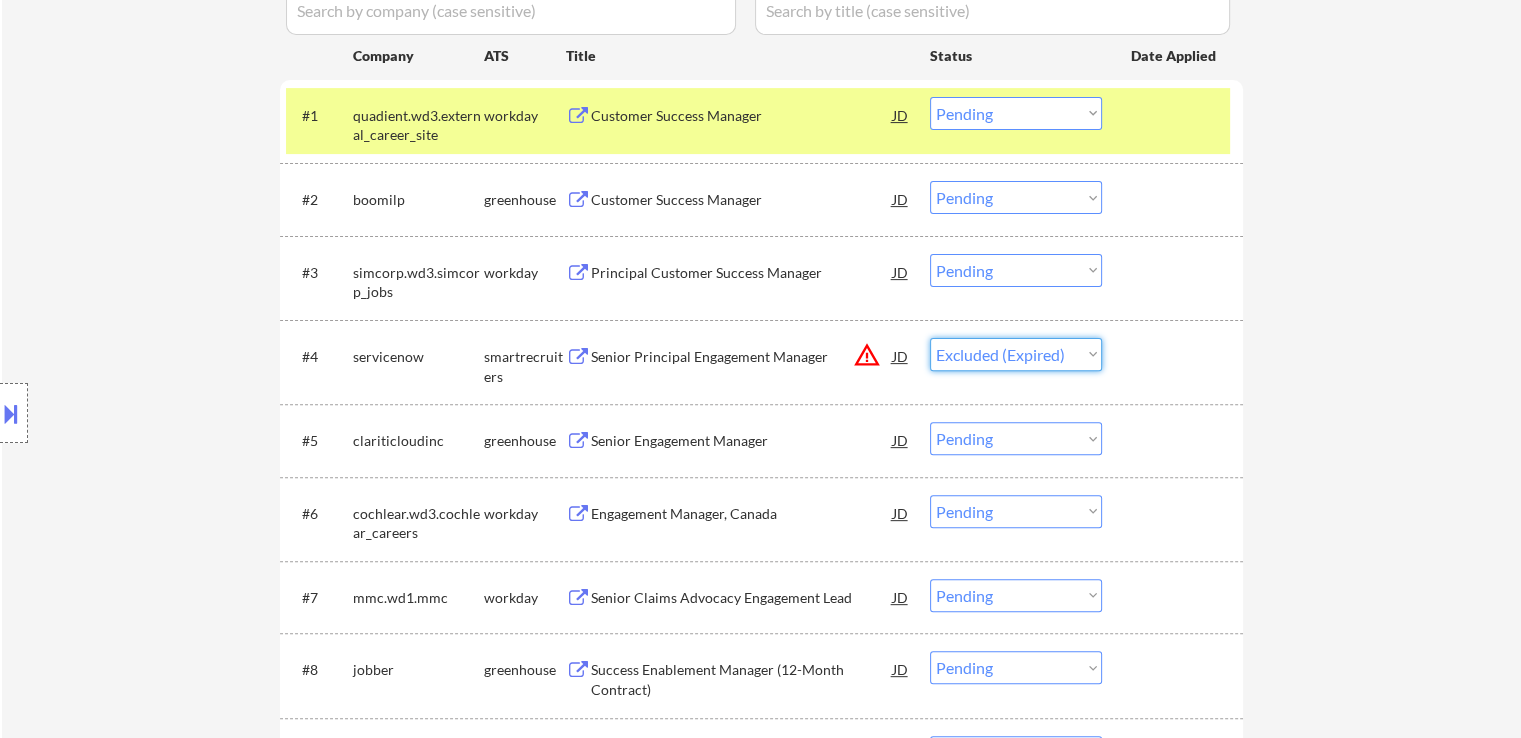 click on "Choose an option... Pending Applied Excluded (Questions) Excluded (Expired) Excluded (Location) Excluded (Bad Match) Excluded (Blocklist) Excluded (Salary) Excluded (Other)" at bounding box center [1016, 354] 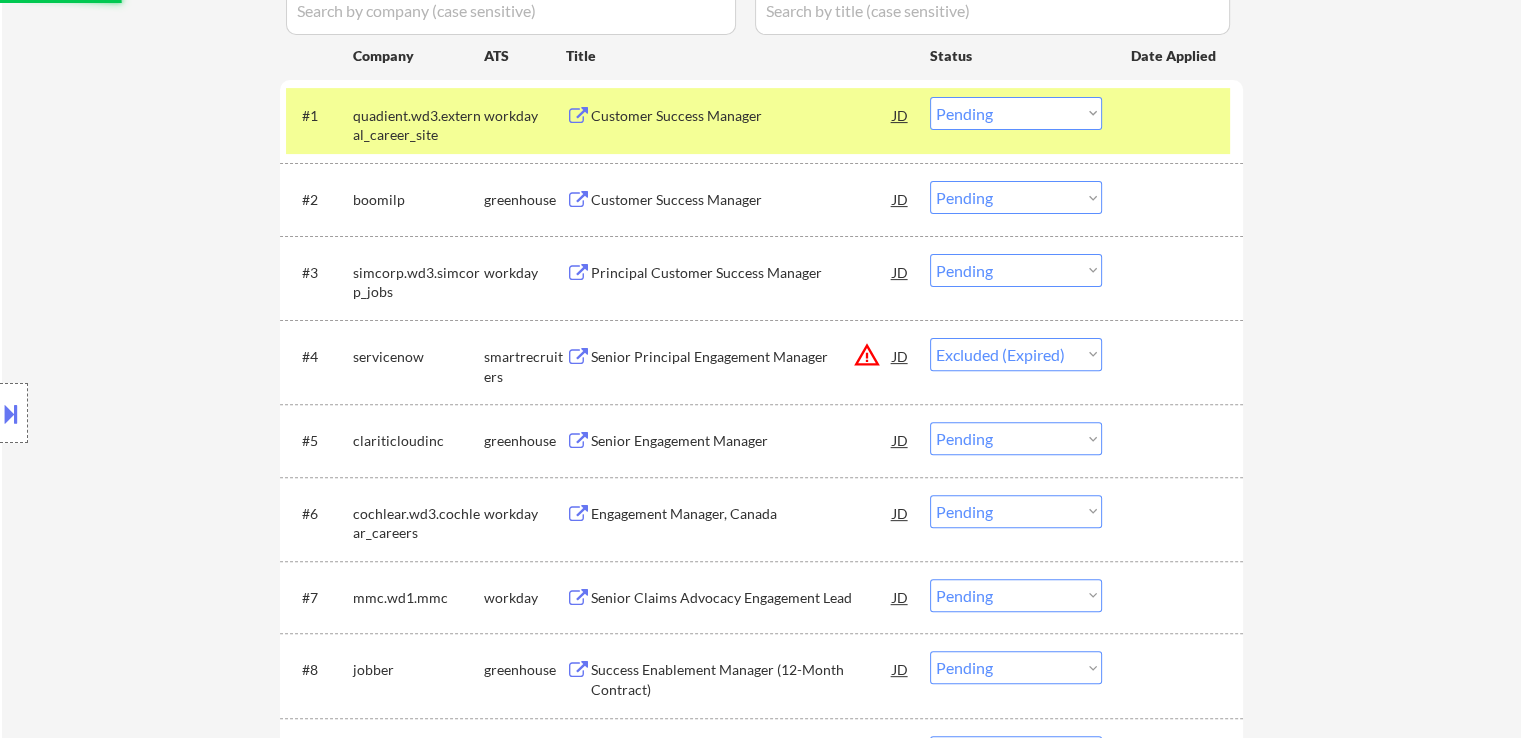 click on "Senior Engagement Manager" at bounding box center [742, 441] 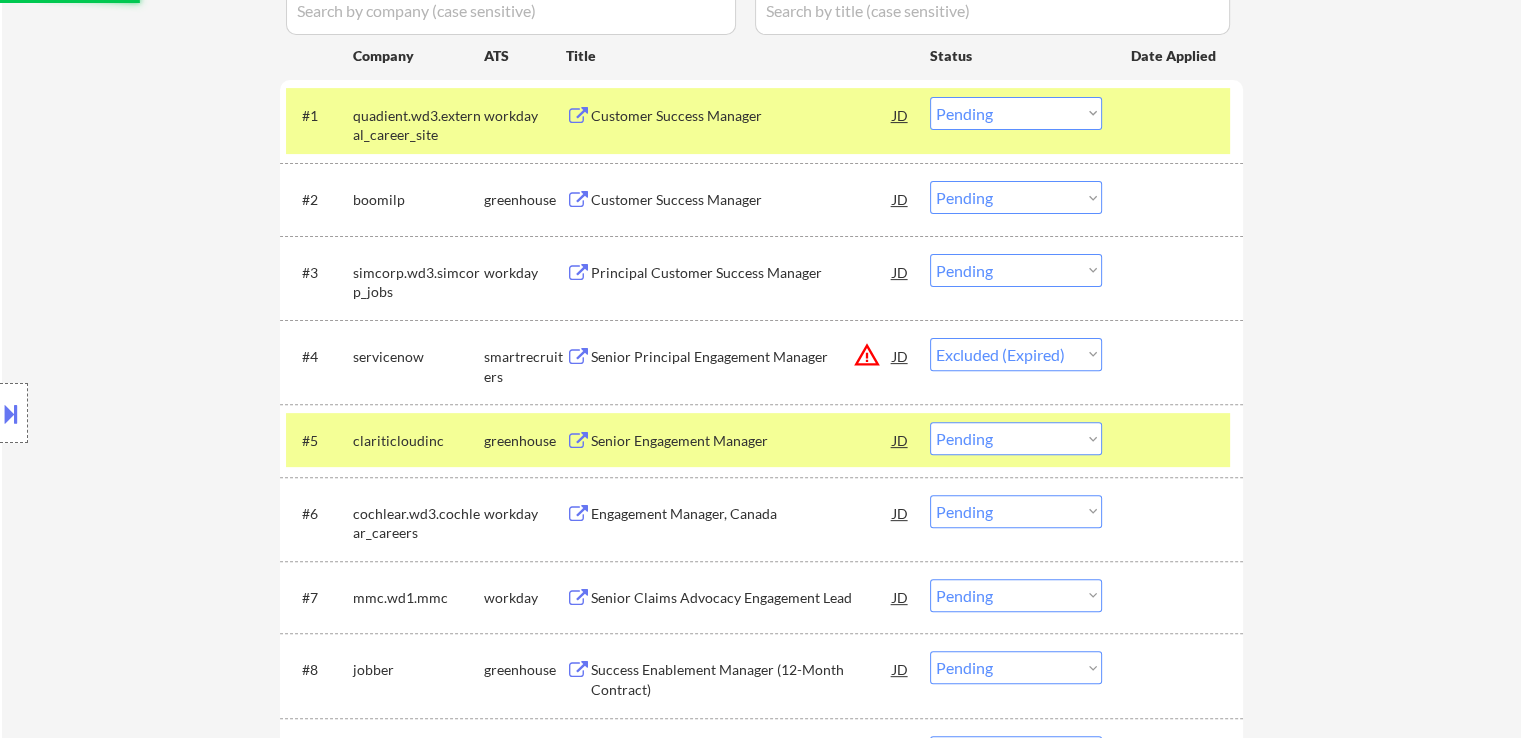 select on ""pending"" 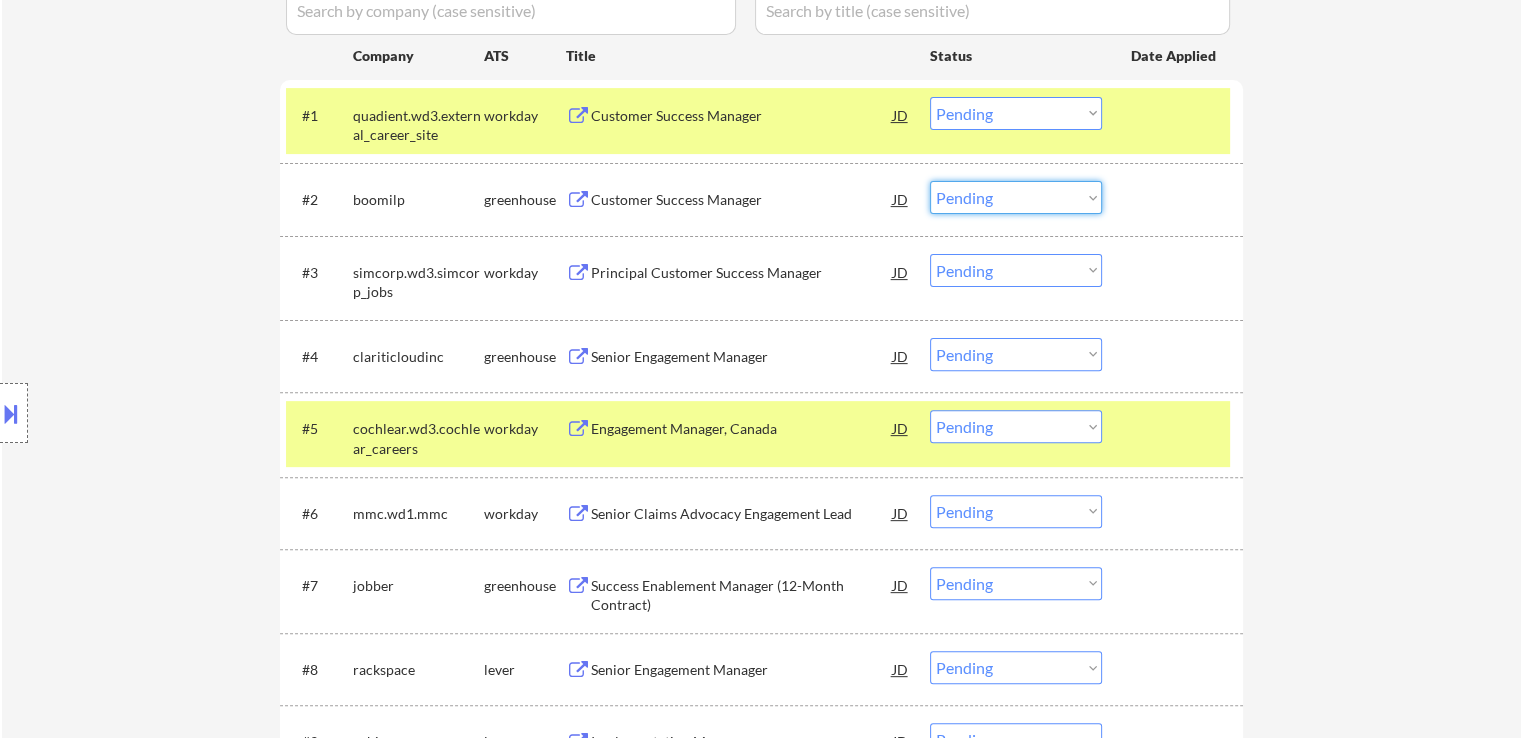 click on "Choose an option... Pending Applied Excluded (Questions) Excluded (Expired) Excluded (Location) Excluded (Bad Match) Excluded (Blocklist) Excluded (Salary) Excluded (Other)" at bounding box center (1016, 197) 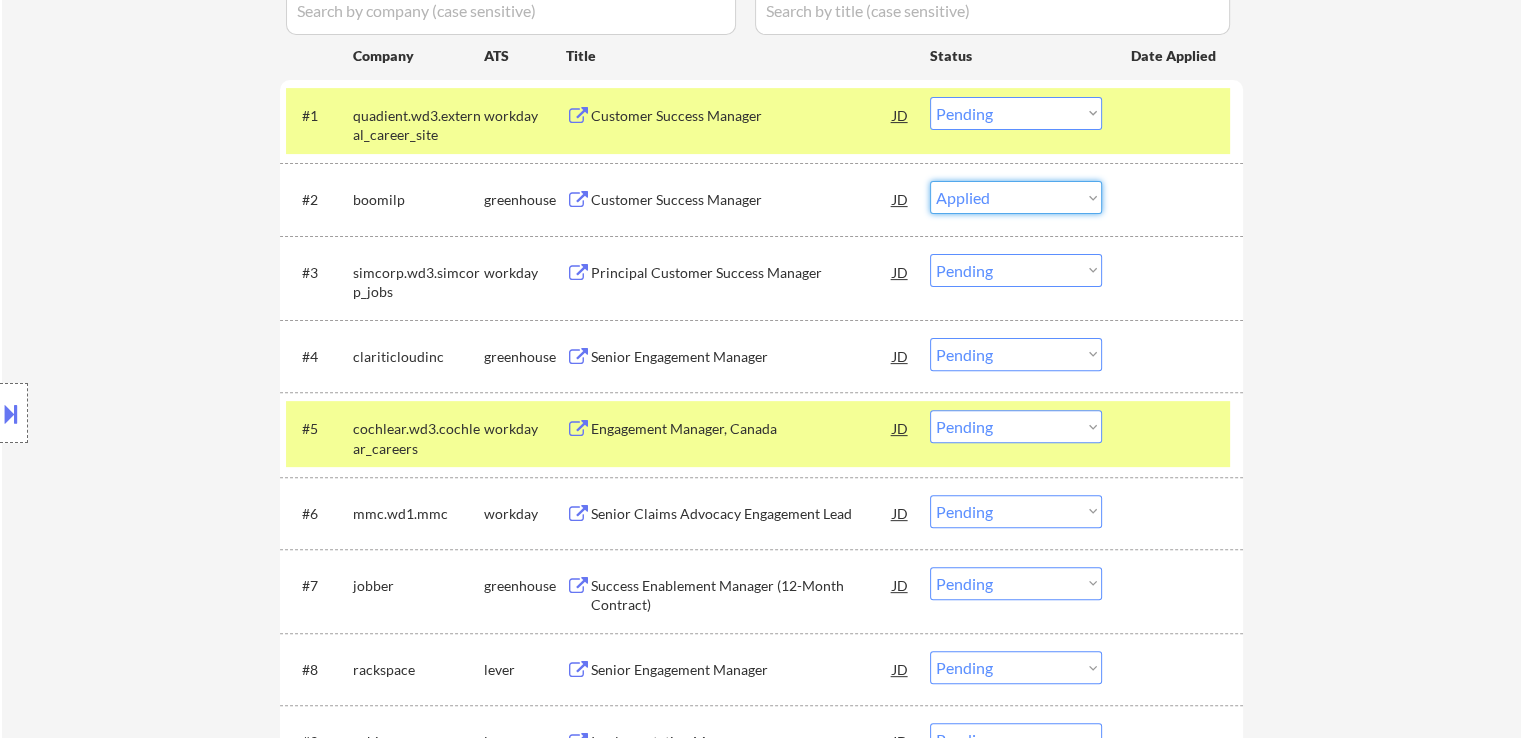 click on "Choose an option... Pending Applied Excluded (Questions) Excluded (Expired) Excluded (Location) Excluded (Bad Match) Excluded (Blocklist) Excluded (Salary) Excluded (Other)" at bounding box center [1016, 197] 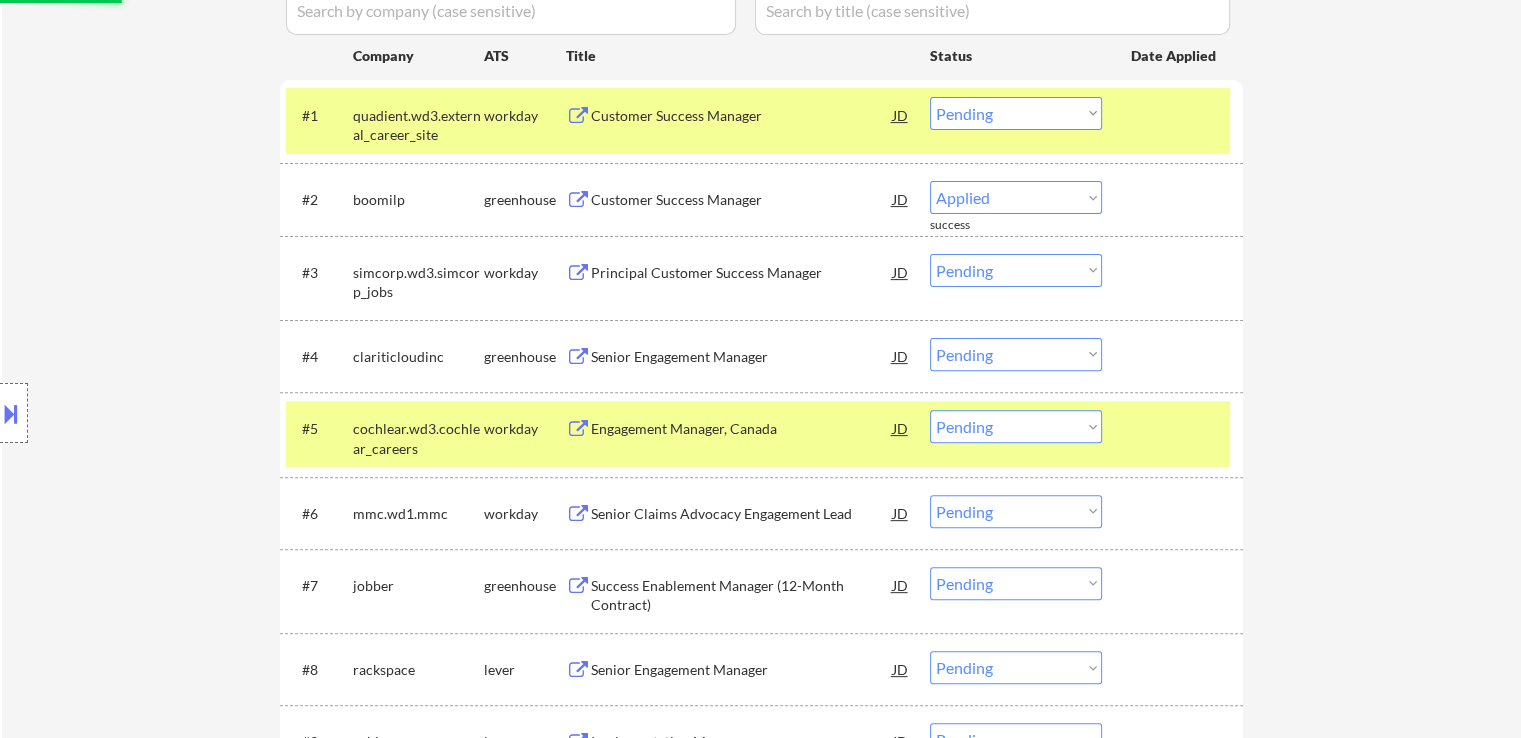 select on ""pending"" 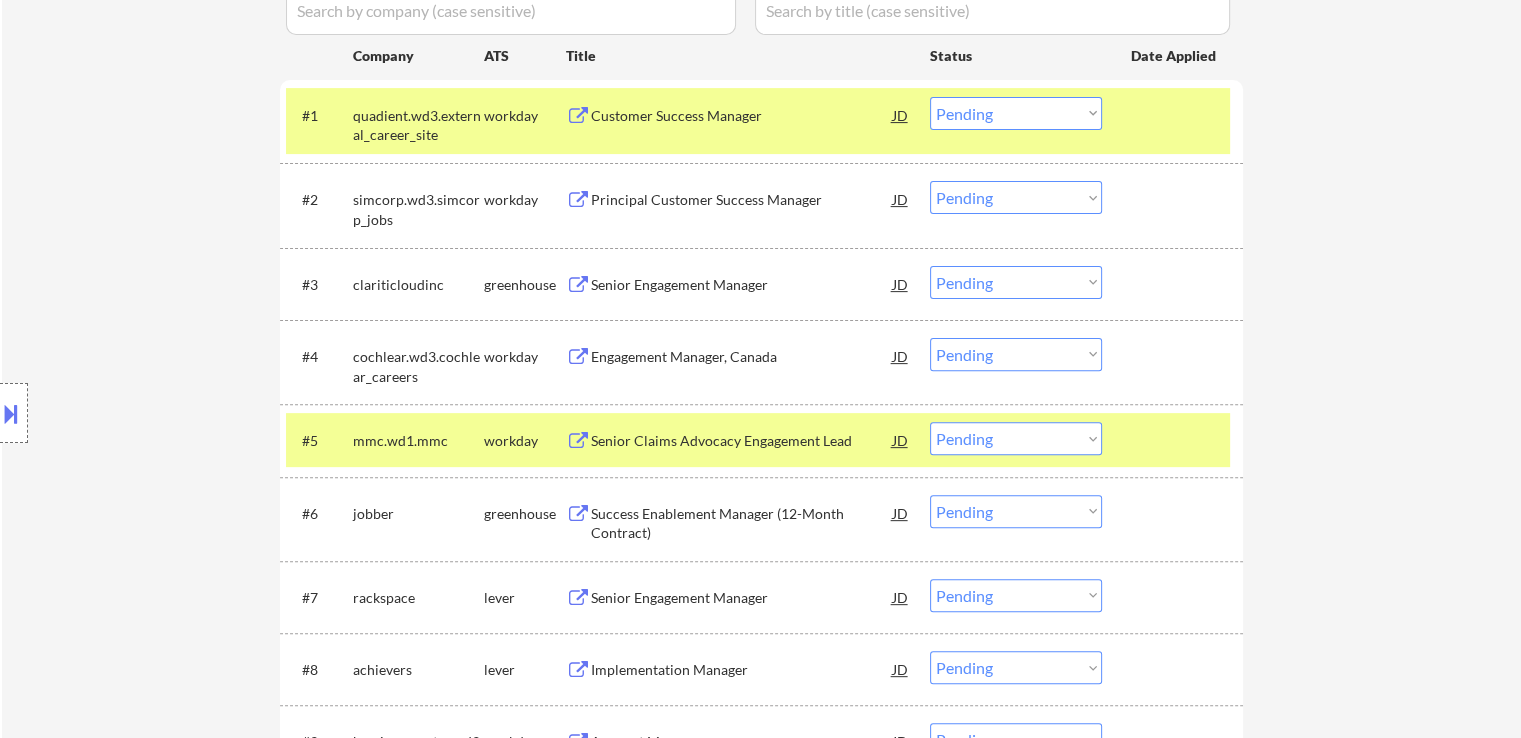 click on "Success Enablement Manager (12-Month Contract)" at bounding box center (742, 523) 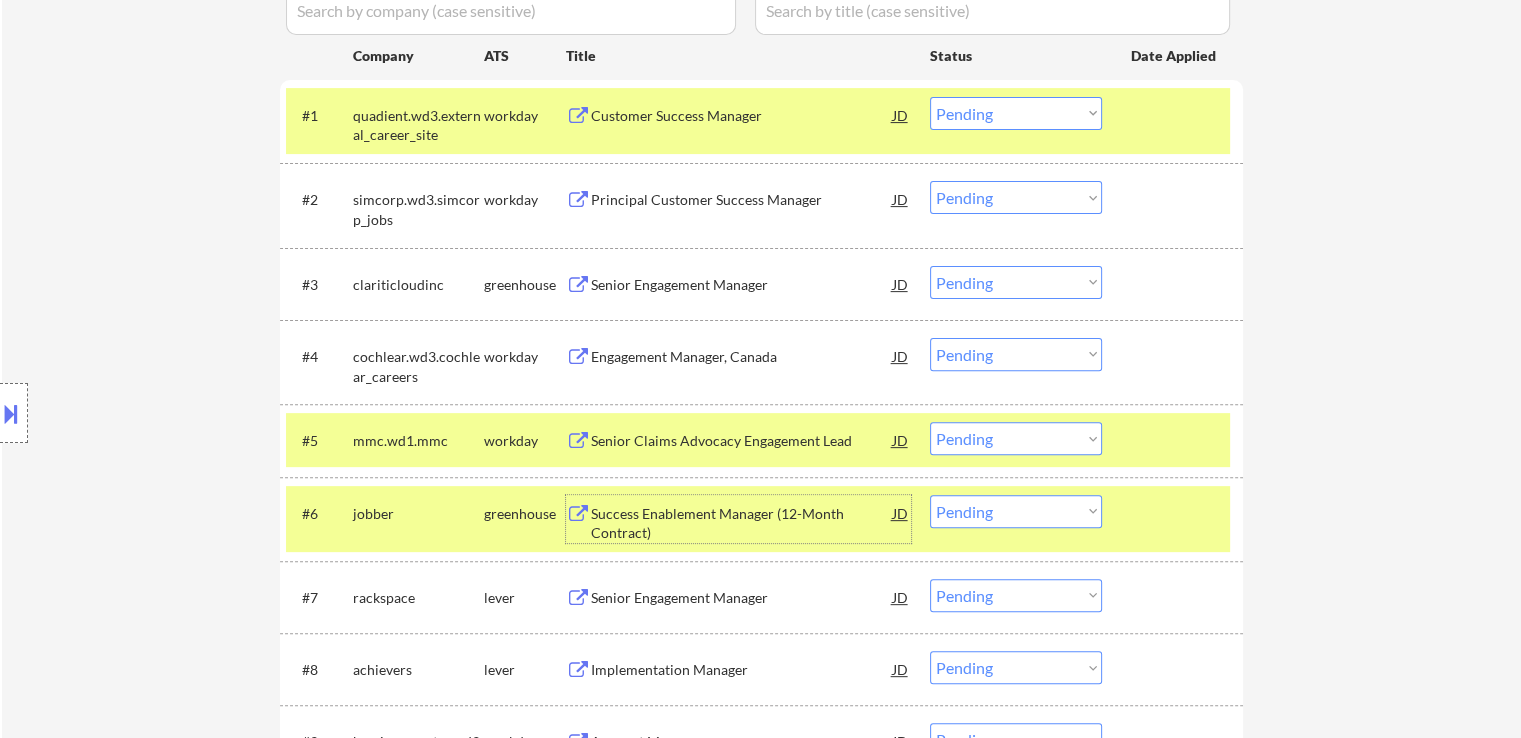 click on "Choose an option... Pending Applied Excluded (Questions) Excluded (Expired) Excluded (Location) Excluded (Bad Match) Excluded (Blocklist) Excluded (Salary) Excluded (Other)" at bounding box center [1016, 282] 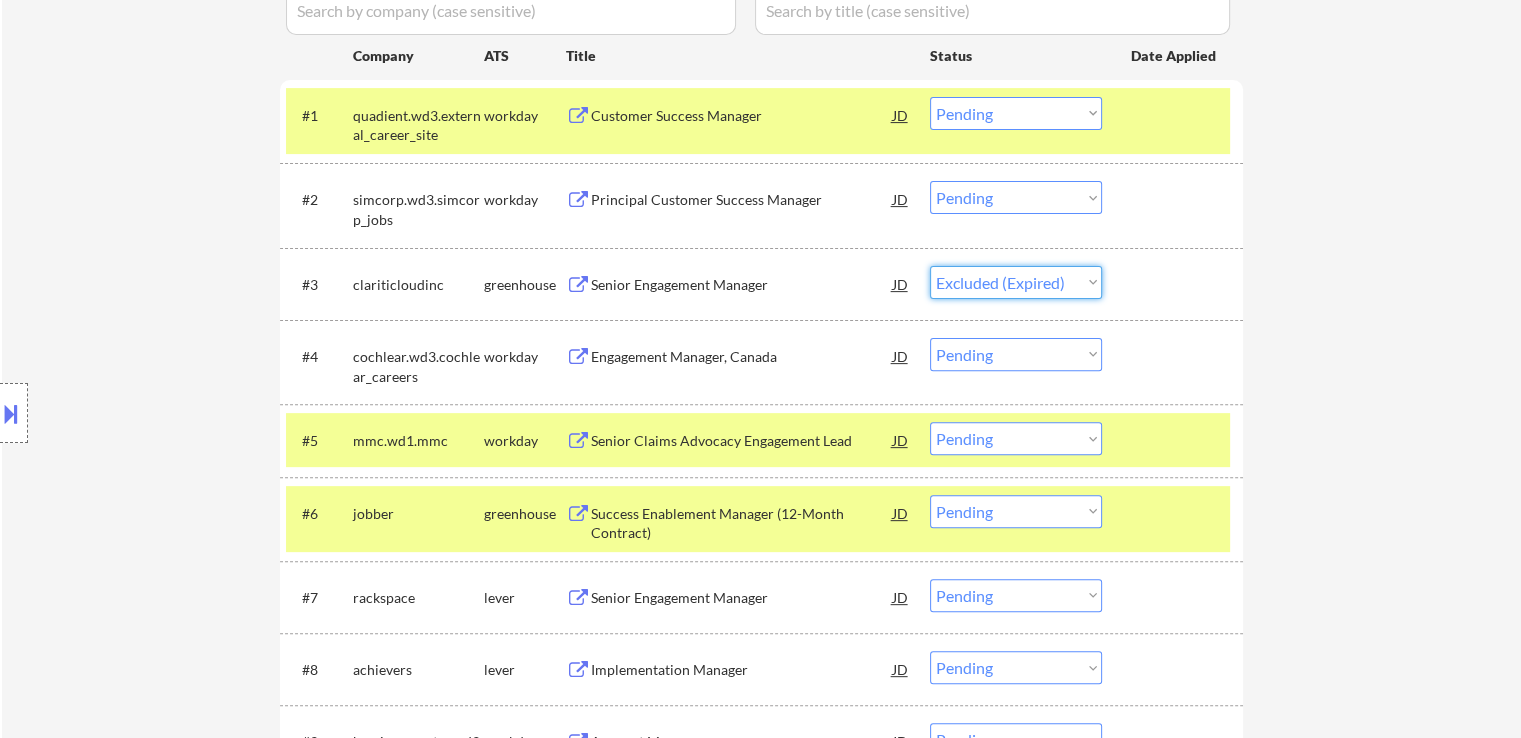 click on "Choose an option... Pending Applied Excluded (Questions) Excluded (Expired) Excluded (Location) Excluded (Bad Match) Excluded (Blocklist) Excluded (Salary) Excluded (Other)" at bounding box center (1016, 282) 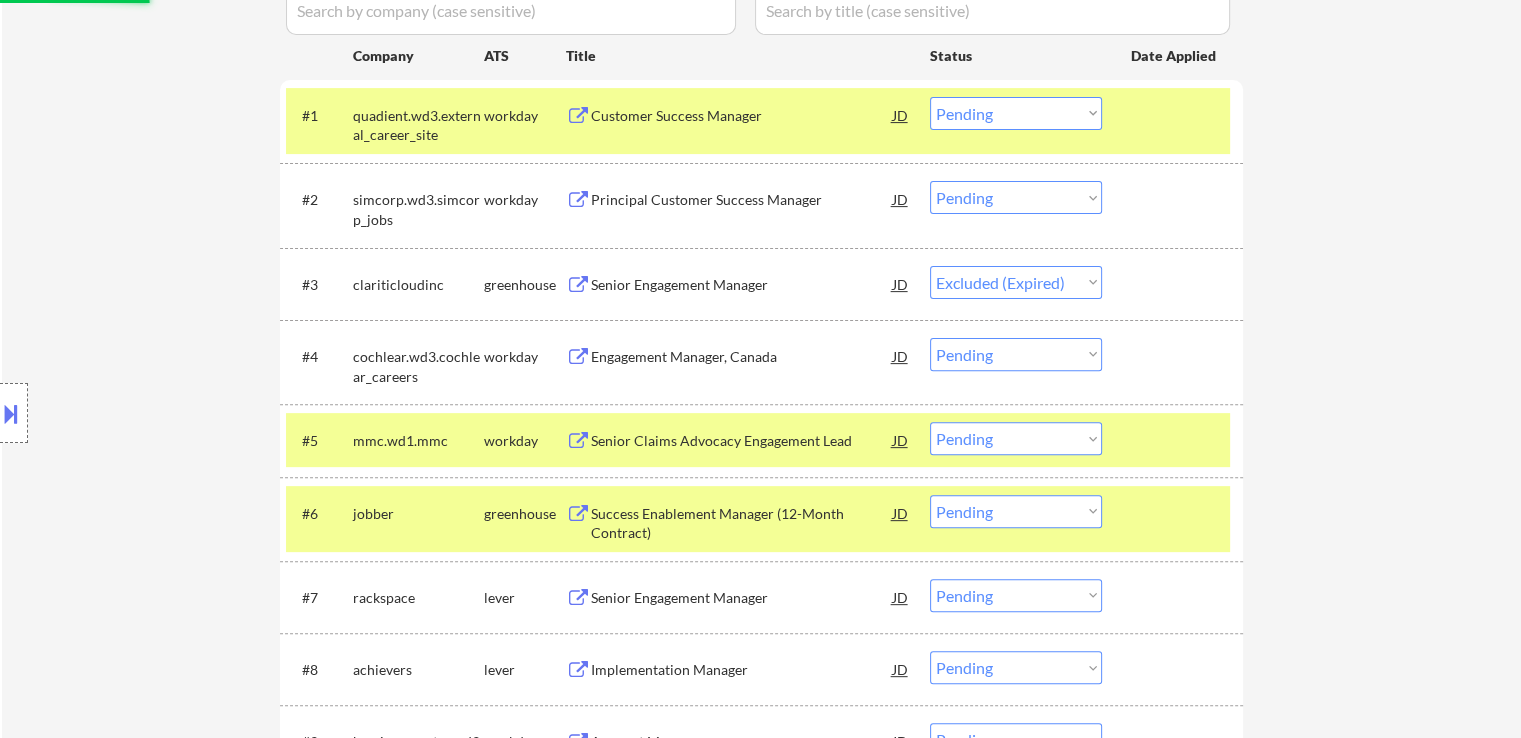 select on ""pending"" 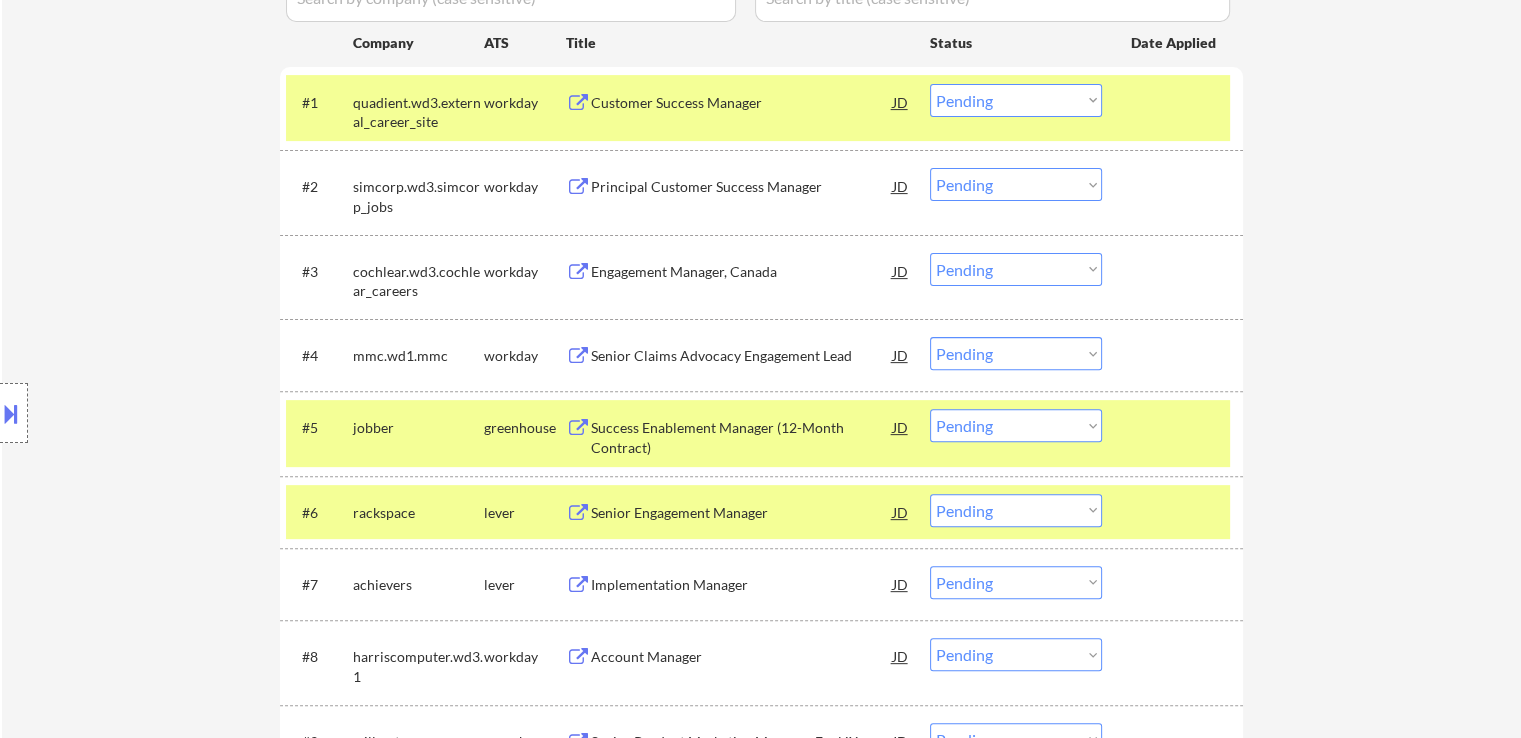 scroll, scrollTop: 700, scrollLeft: 0, axis: vertical 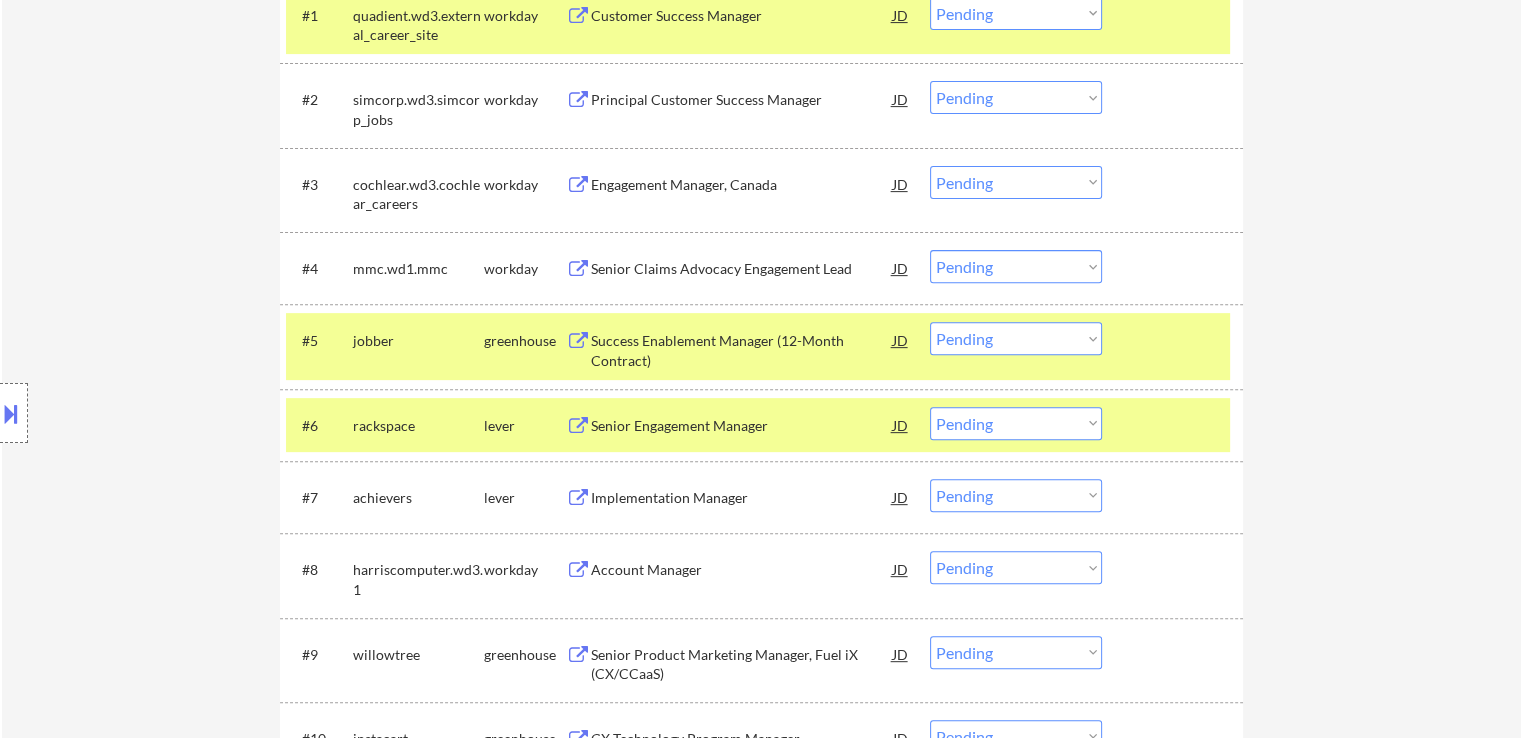 drag, startPoint x: 981, startPoint y: 336, endPoint x: 977, endPoint y: 349, distance: 13.601471 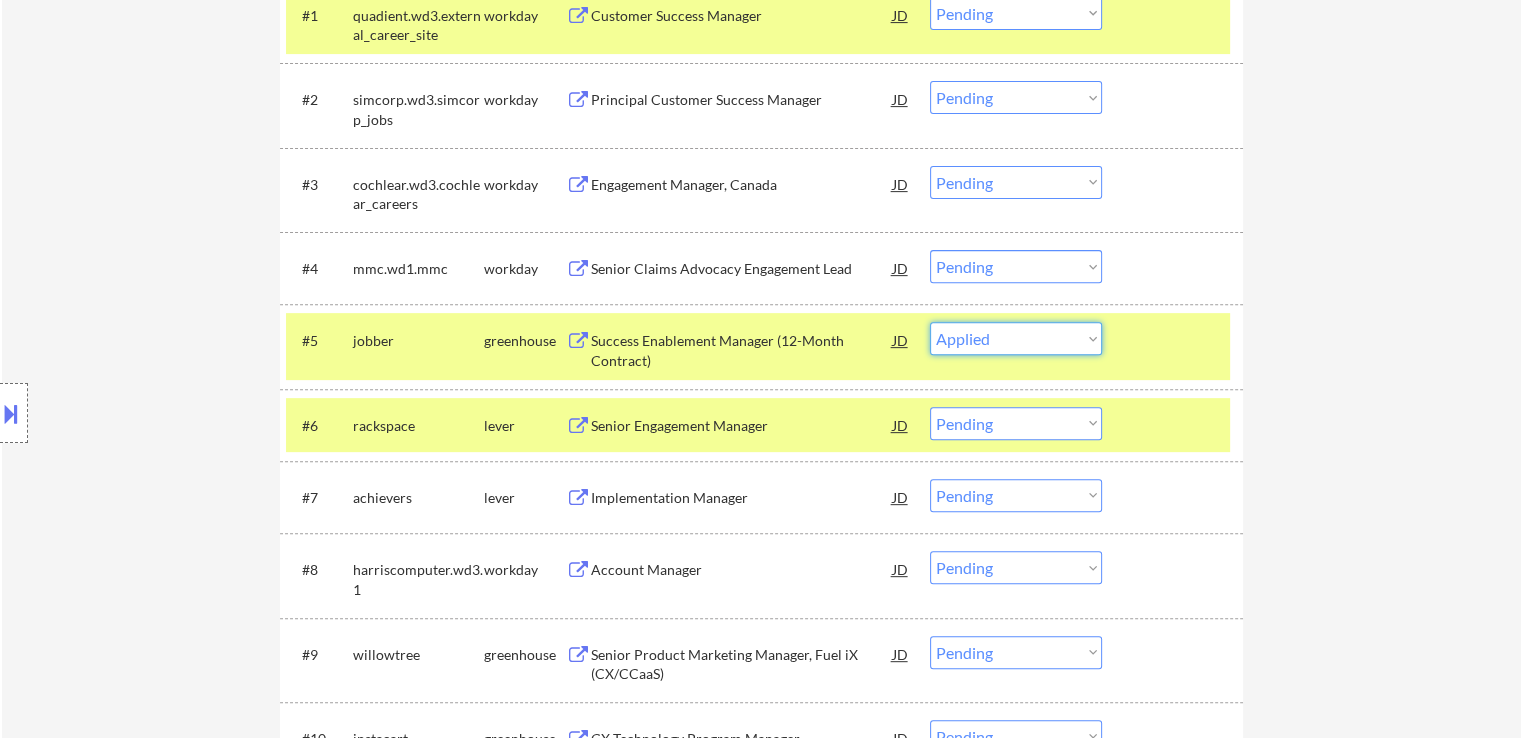 click on "Choose an option... Pending Applied Excluded (Questions) Excluded (Expired) Excluded (Location) Excluded (Bad Match) Excluded (Blocklist) Excluded (Salary) Excluded (Other)" at bounding box center (1016, 338) 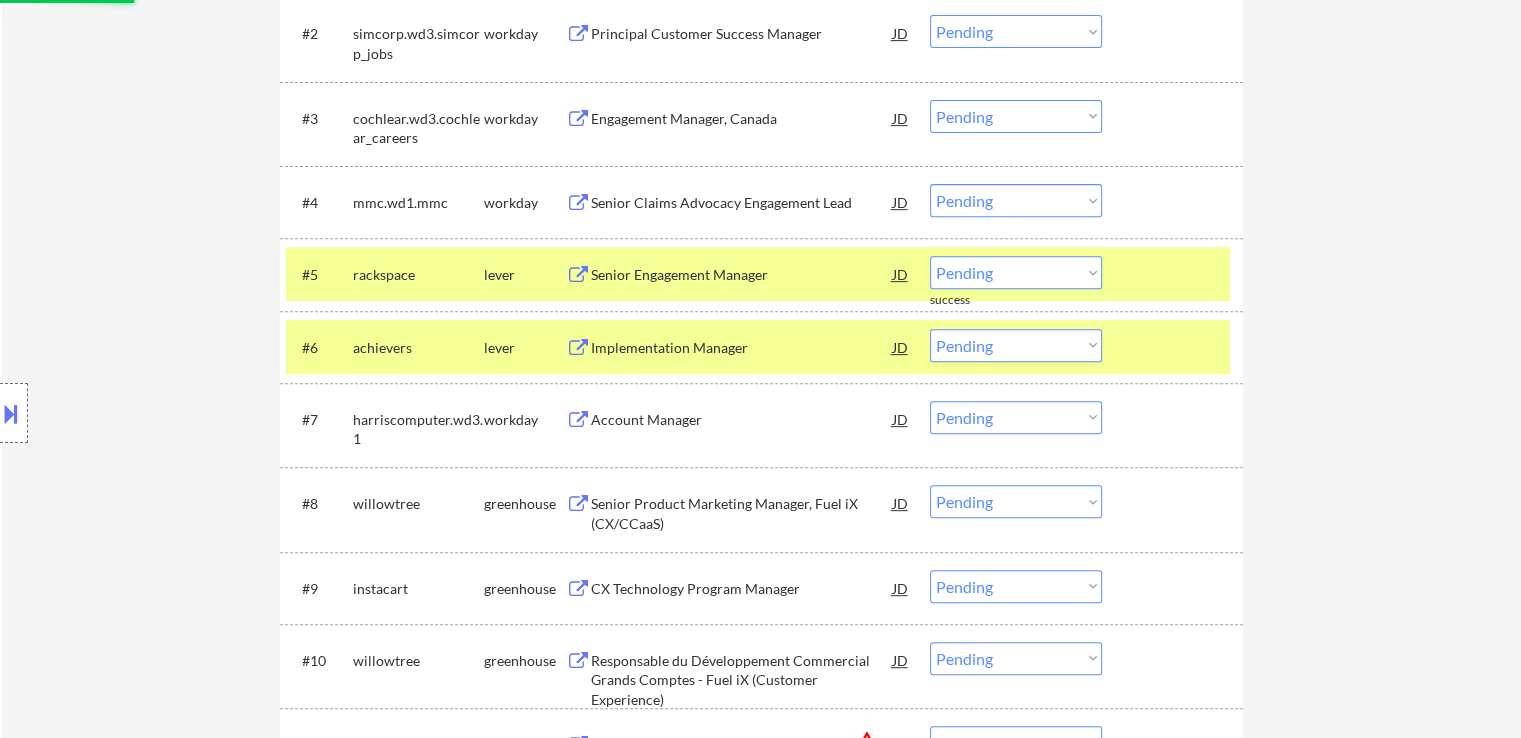 scroll, scrollTop: 800, scrollLeft: 0, axis: vertical 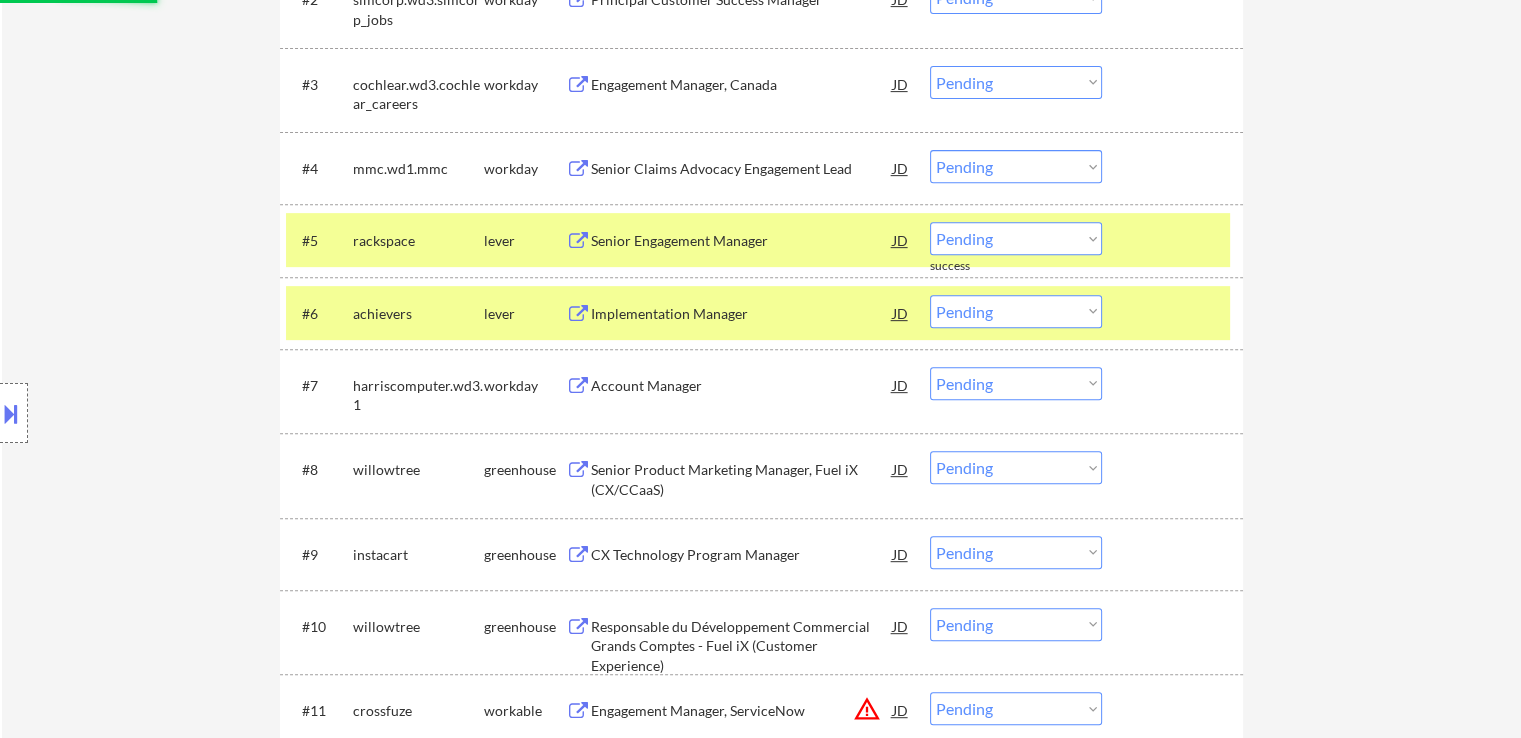 click on "Senior Engagement Manager" at bounding box center (742, 241) 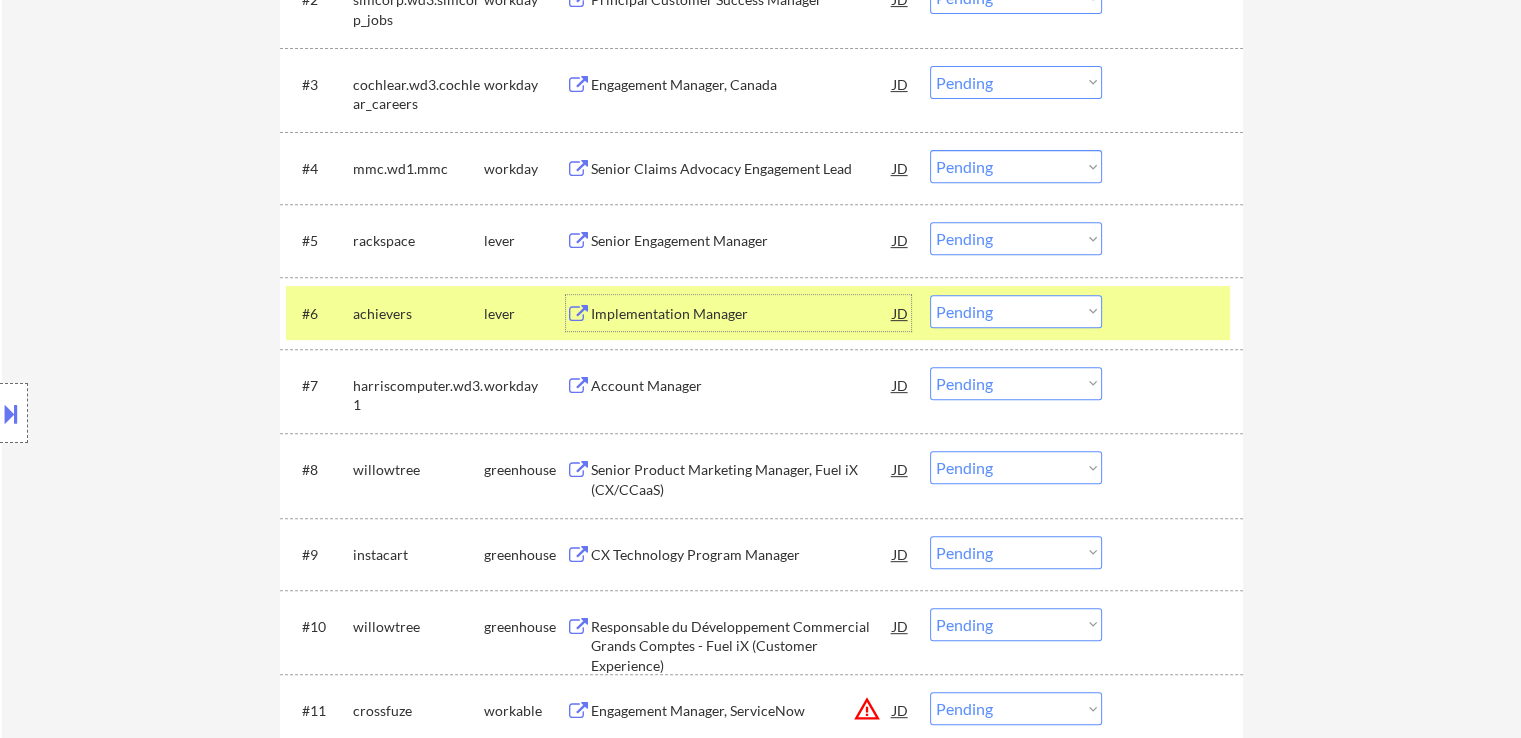click on "Implementation Manager" at bounding box center [742, 314] 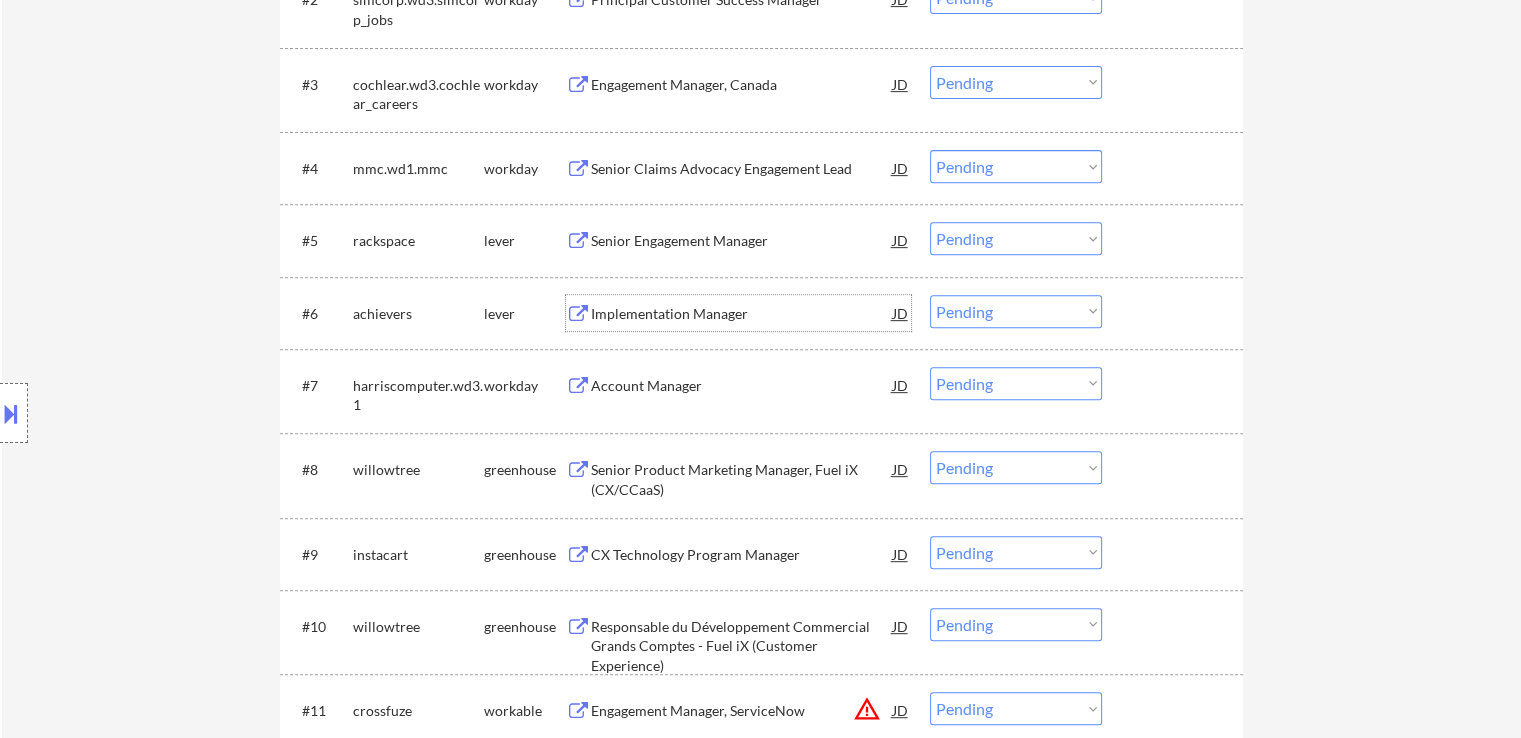 click on "Choose an option... Pending Applied Excluded (Questions) Excluded (Expired) Excluded (Location) Excluded (Bad Match) Excluded (Blocklist) Excluded (Salary) Excluded (Other)" at bounding box center (1016, 238) 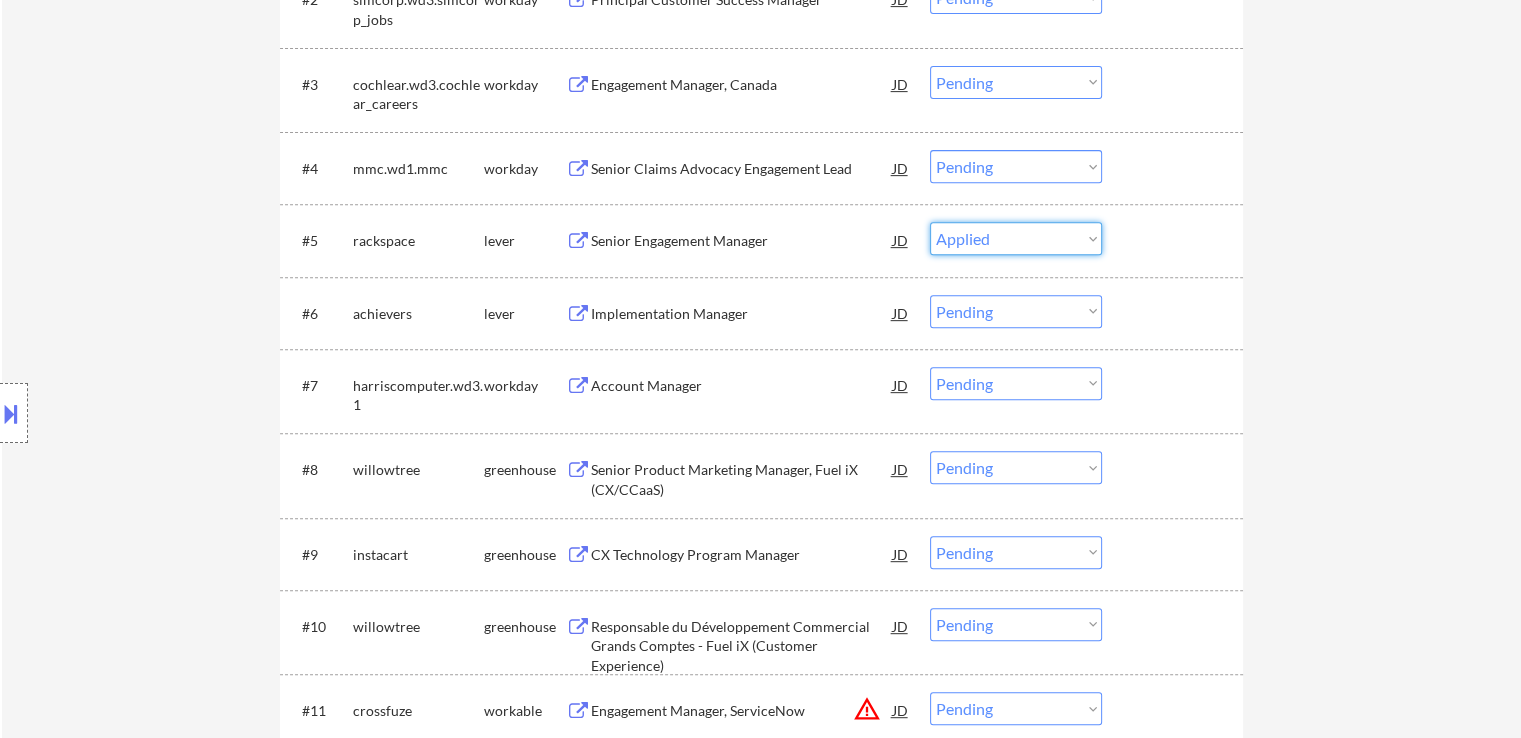 click on "Choose an option... Pending Applied Excluded (Questions) Excluded (Expired) Excluded (Location) Excluded (Bad Match) Excluded (Blocklist) Excluded (Salary) Excluded (Other)" at bounding box center [1016, 238] 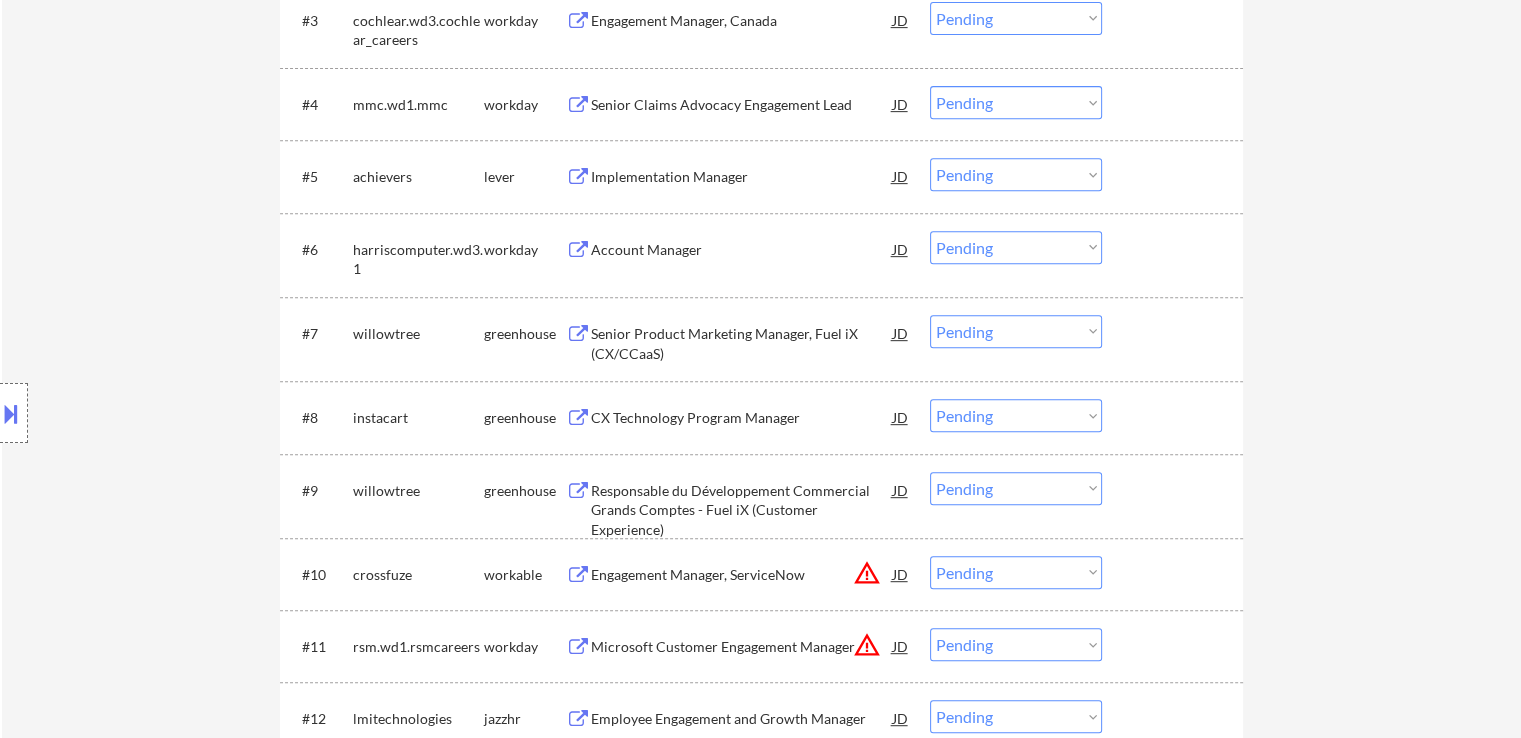 scroll, scrollTop: 900, scrollLeft: 0, axis: vertical 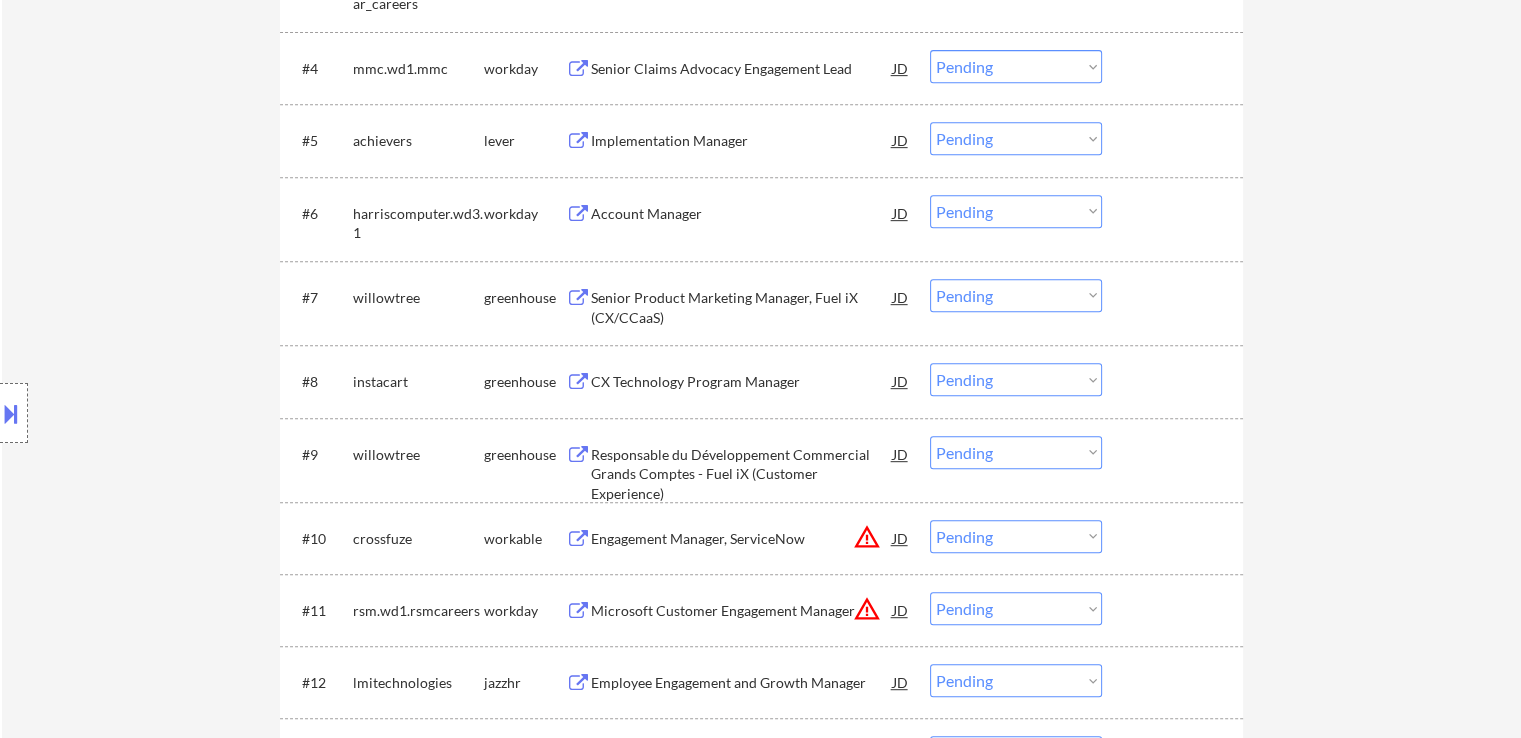click on "Senior Product Marketing Manager, Fuel iX (CX/CCaaS)" at bounding box center (742, 307) 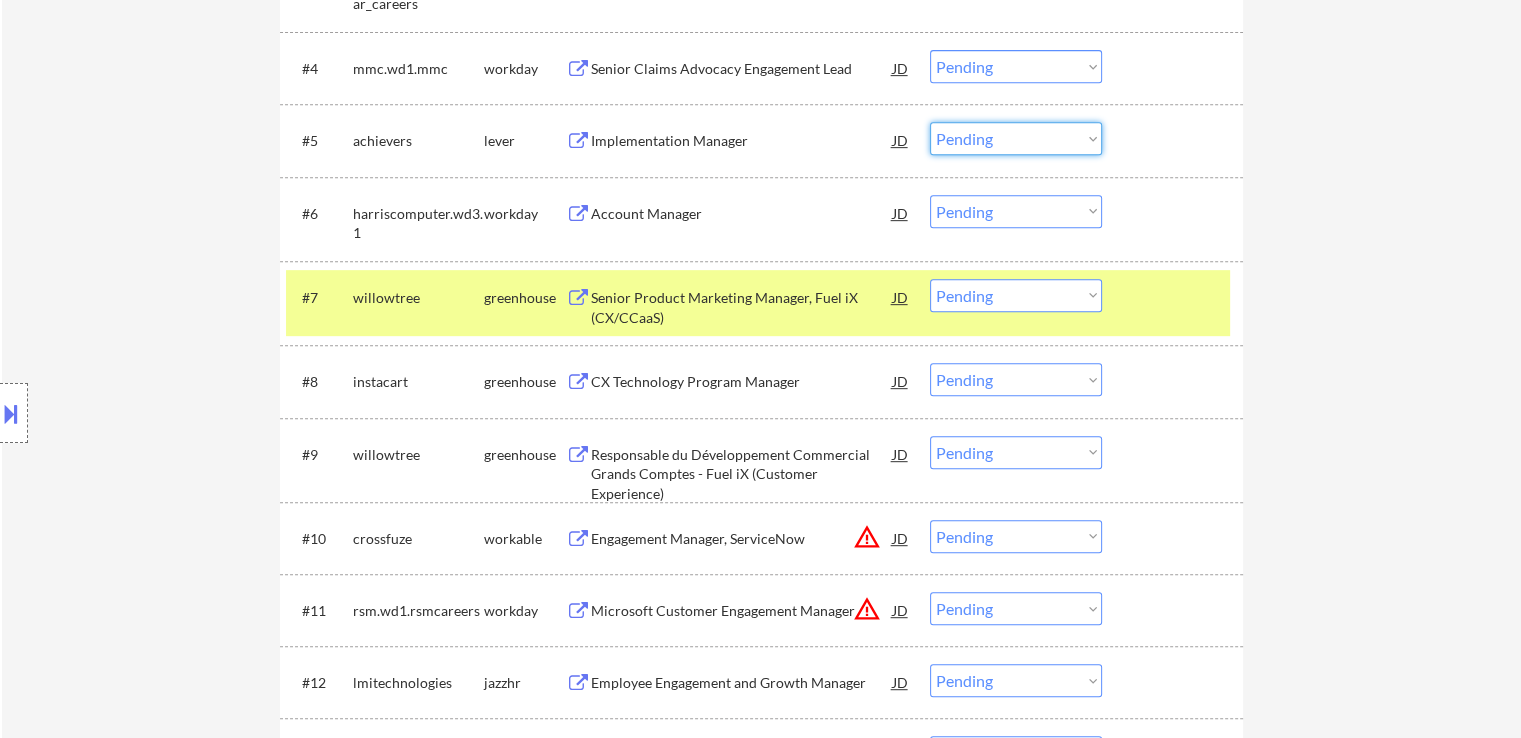 click on "Choose an option... Pending Applied Excluded (Questions) Excluded (Expired) Excluded (Location) Excluded (Bad Match) Excluded (Blocklist) Excluded (Salary) Excluded (Other)" at bounding box center (1016, 138) 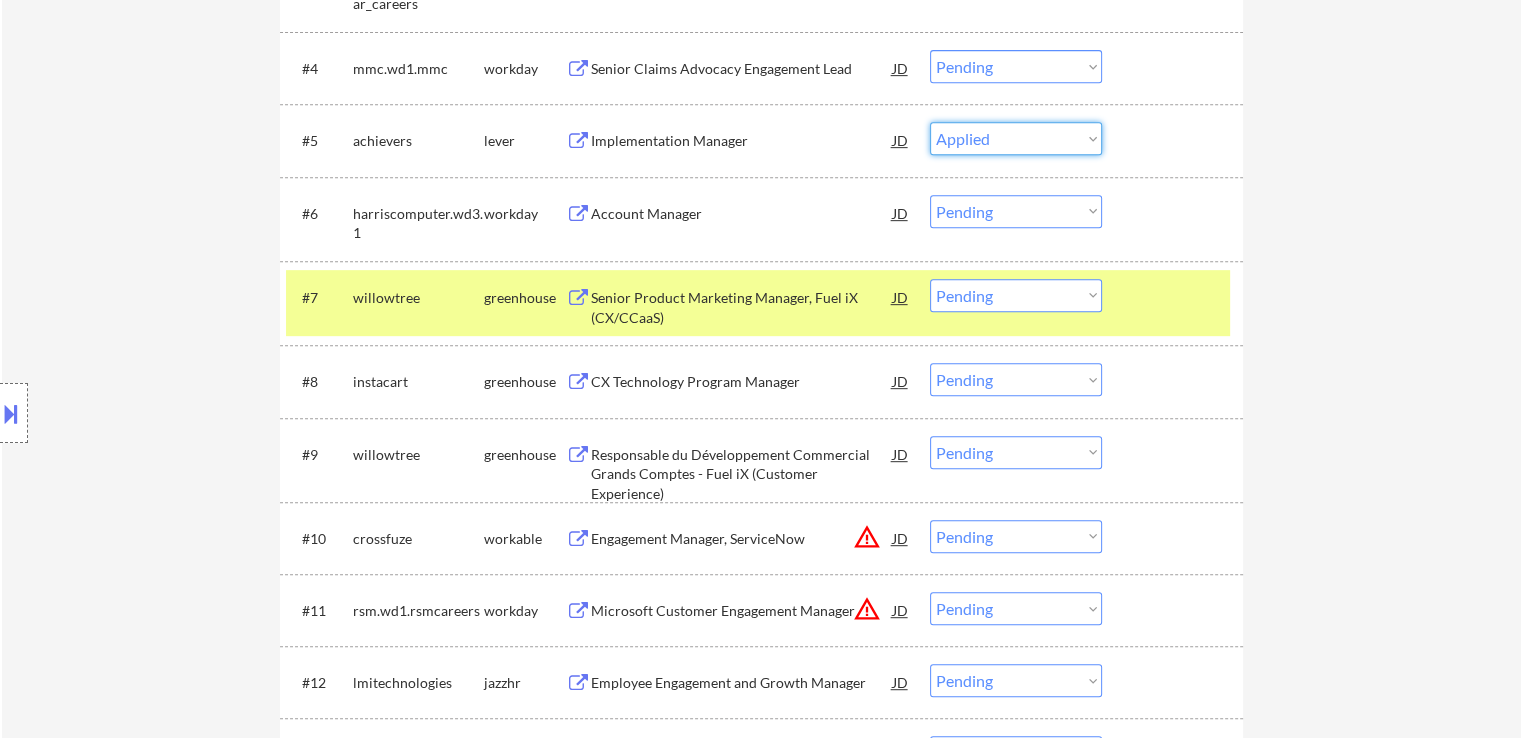 click on "Choose an option... Pending Applied Excluded (Questions) Excluded (Expired) Excluded (Location) Excluded (Bad Match) Excluded (Blocklist) Excluded (Salary) Excluded (Other)" at bounding box center [1016, 138] 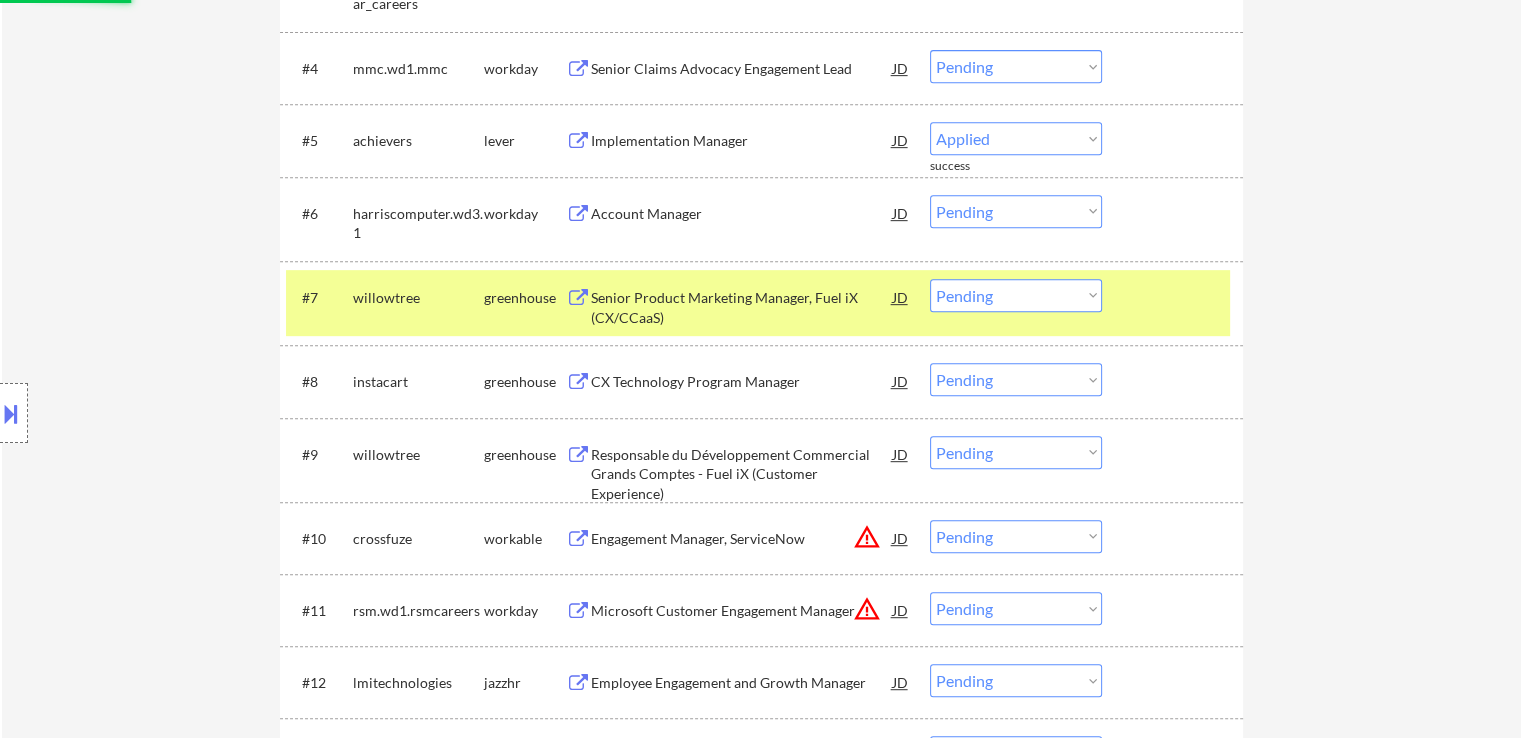 select on ""pending"" 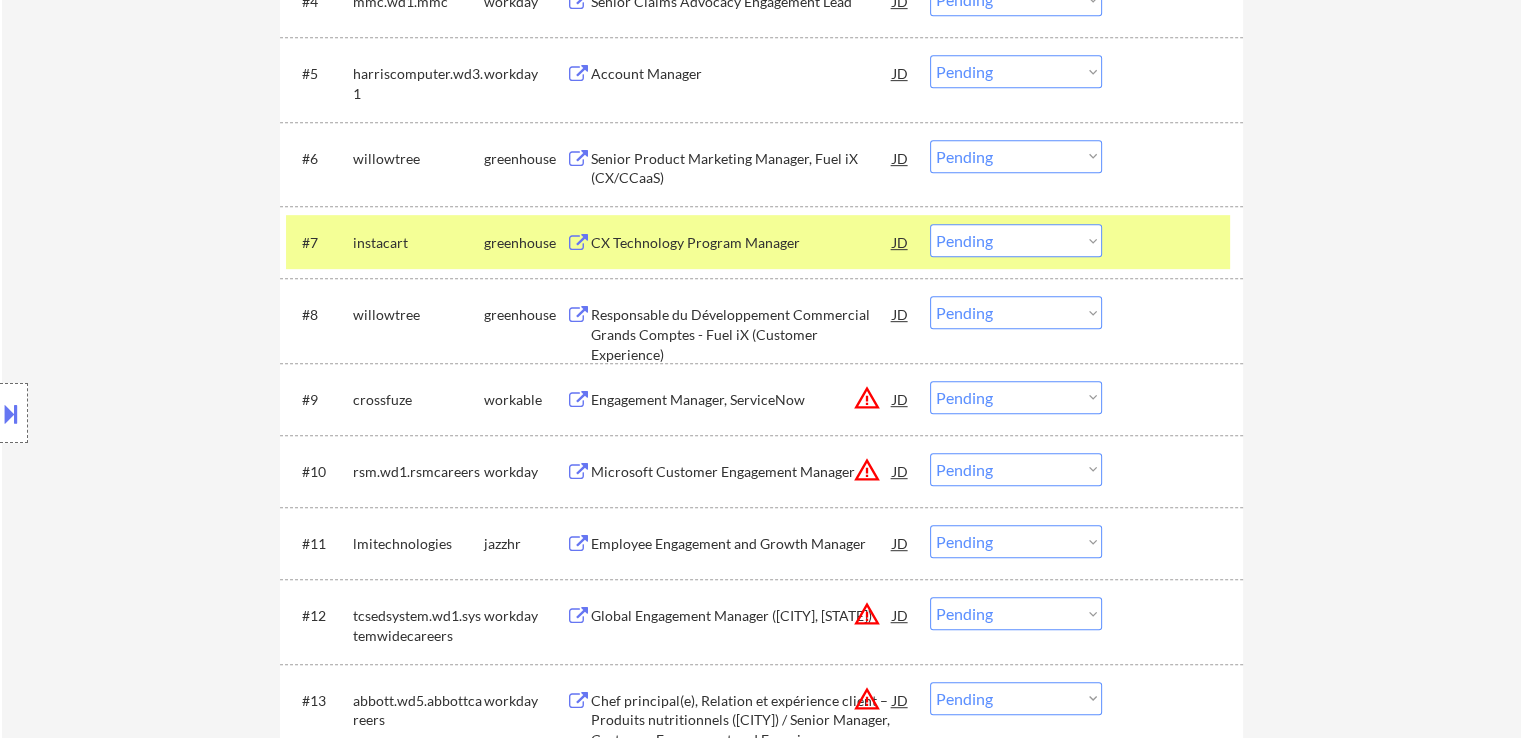 scroll, scrollTop: 1000, scrollLeft: 0, axis: vertical 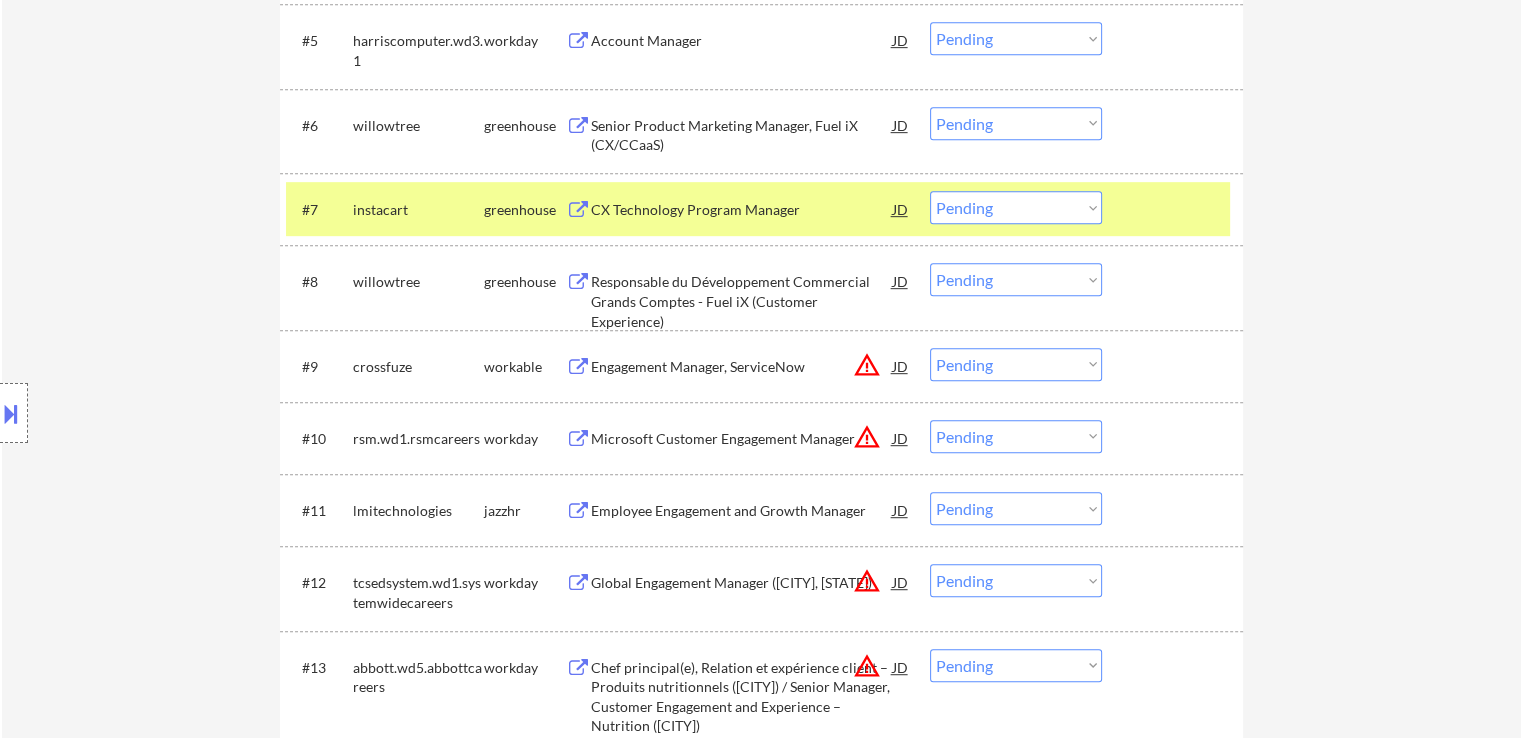 click on "Senior Product Marketing Manager, Fuel iX (CX/CCaaS)" at bounding box center [742, 135] 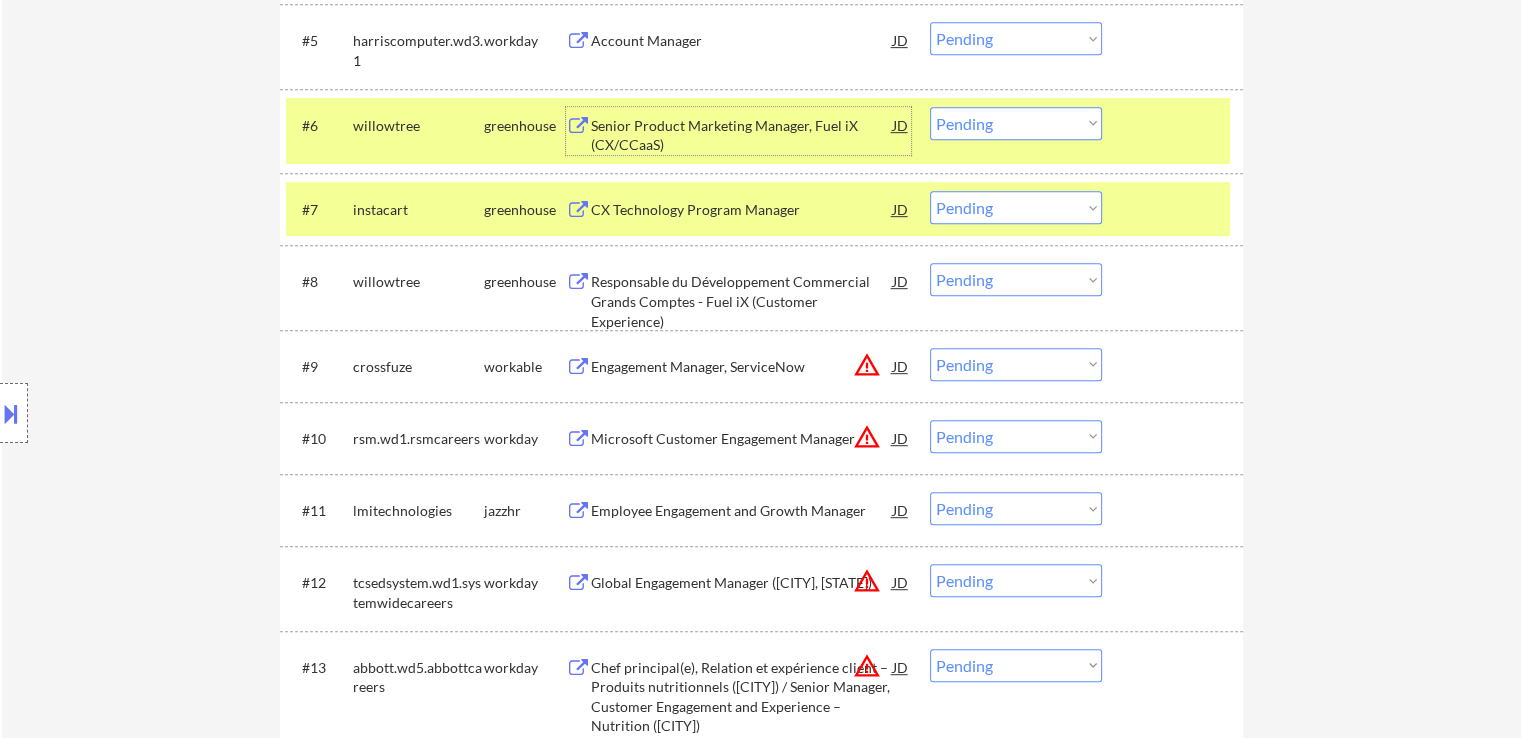 click on "Responsable du Développement Commercial Grands Comptes - Fuel iX (Customer Experience)" at bounding box center [742, 301] 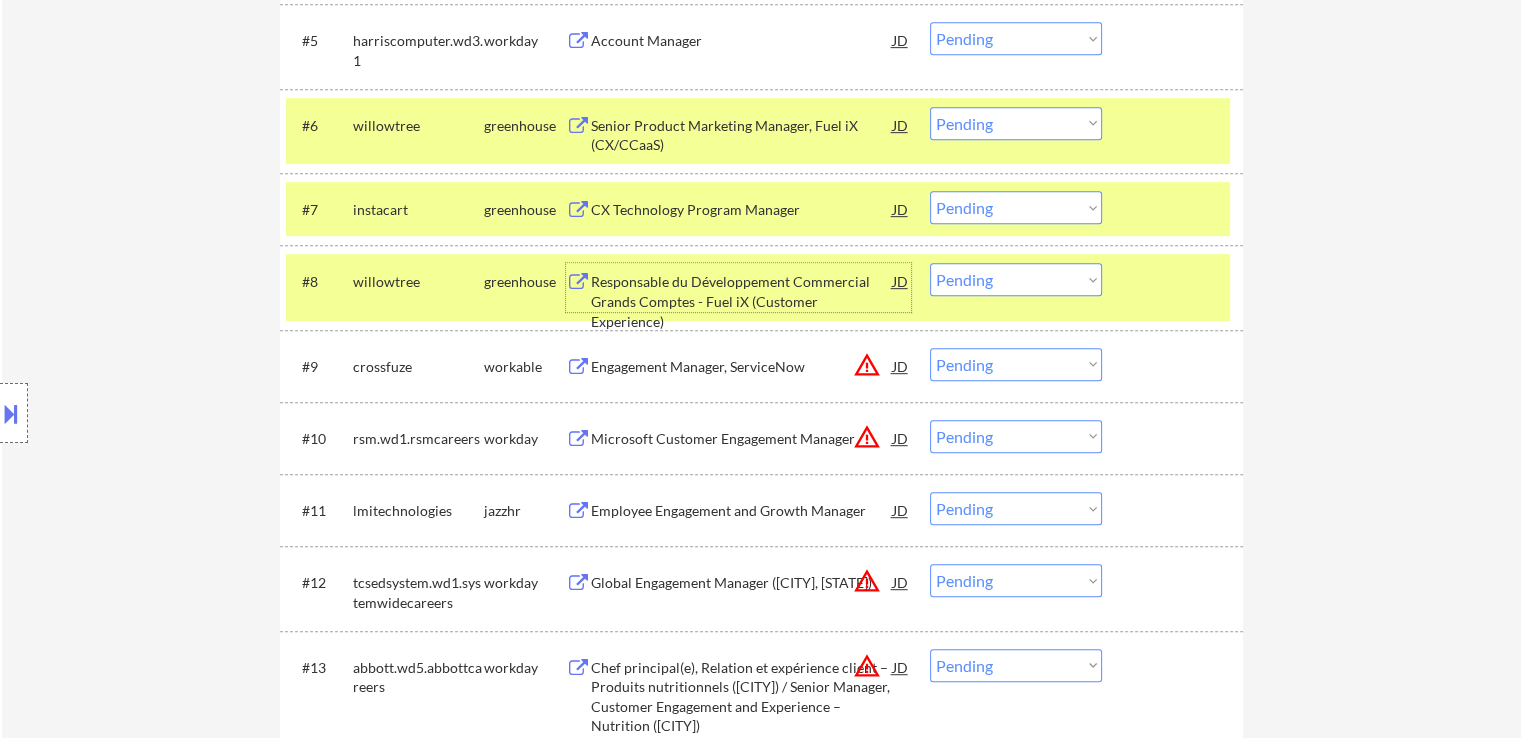 scroll, scrollTop: 900, scrollLeft: 0, axis: vertical 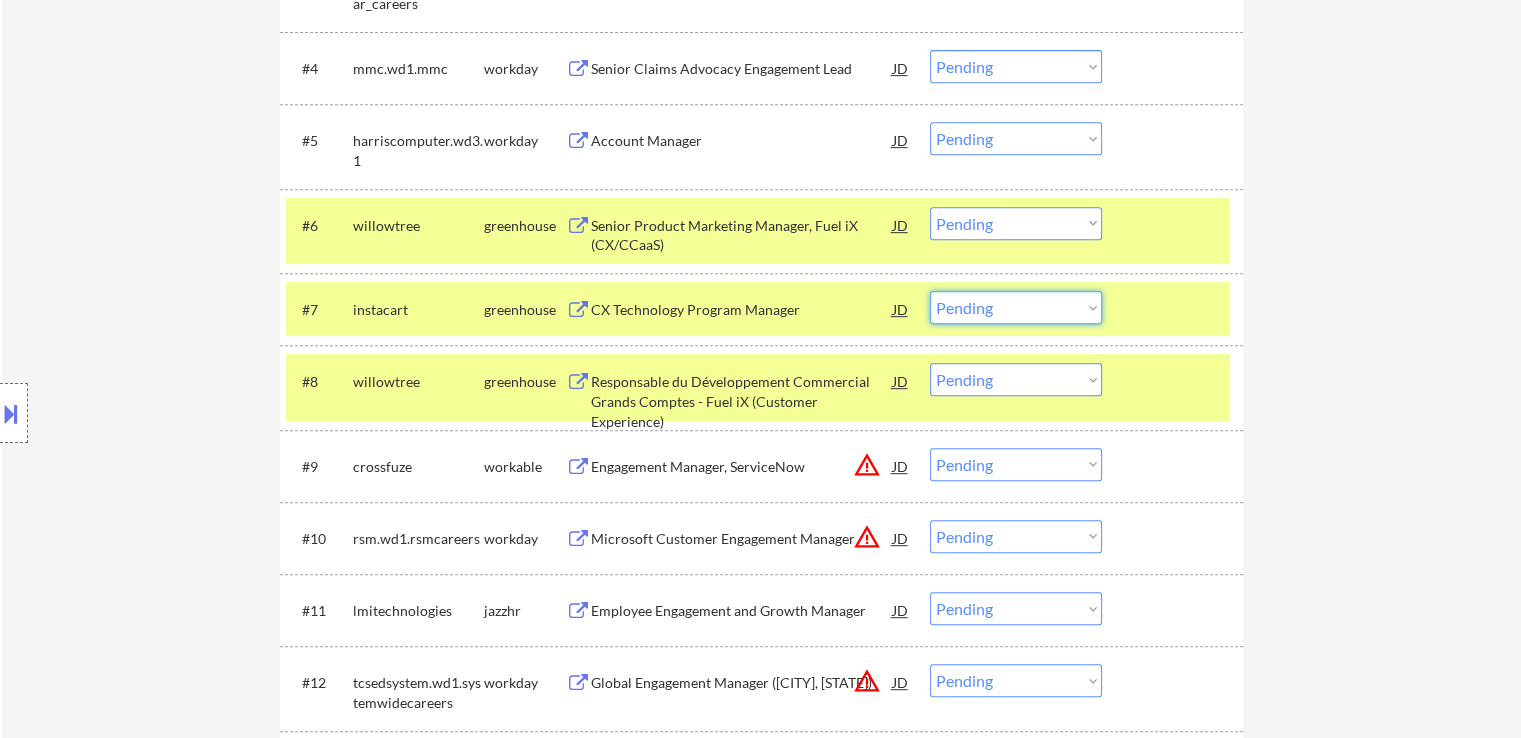 click on "Choose an option... Pending Applied Excluded (Questions) Excluded (Expired) Excluded (Location) Excluded (Bad Match) Excluded (Blocklist) Excluded (Salary) Excluded (Other)" at bounding box center (1016, 307) 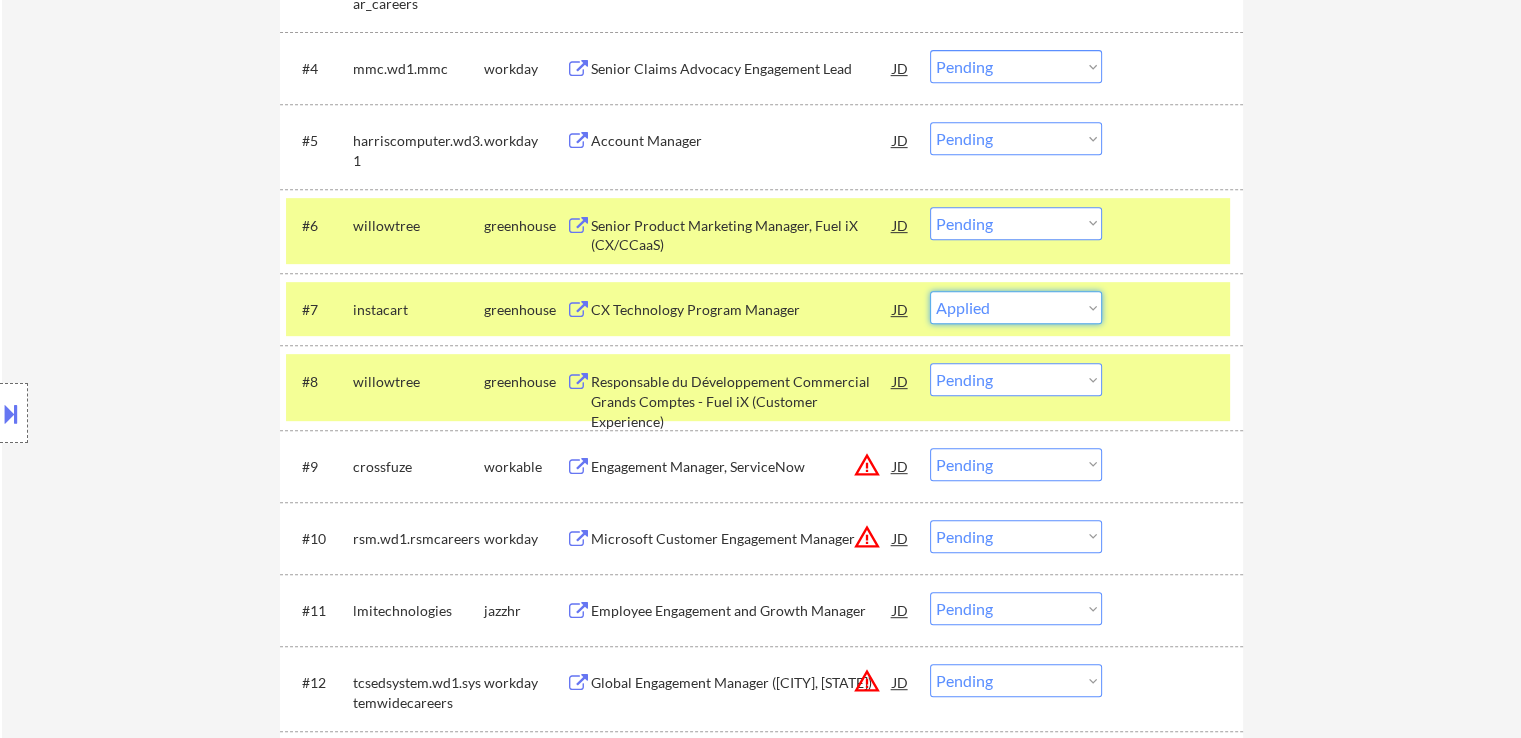 click on "Choose an option... Pending Applied Excluded (Questions) Excluded (Expired) Excluded (Location) Excluded (Bad Match) Excluded (Blocklist) Excluded (Salary) Excluded (Other)" at bounding box center (1016, 307) 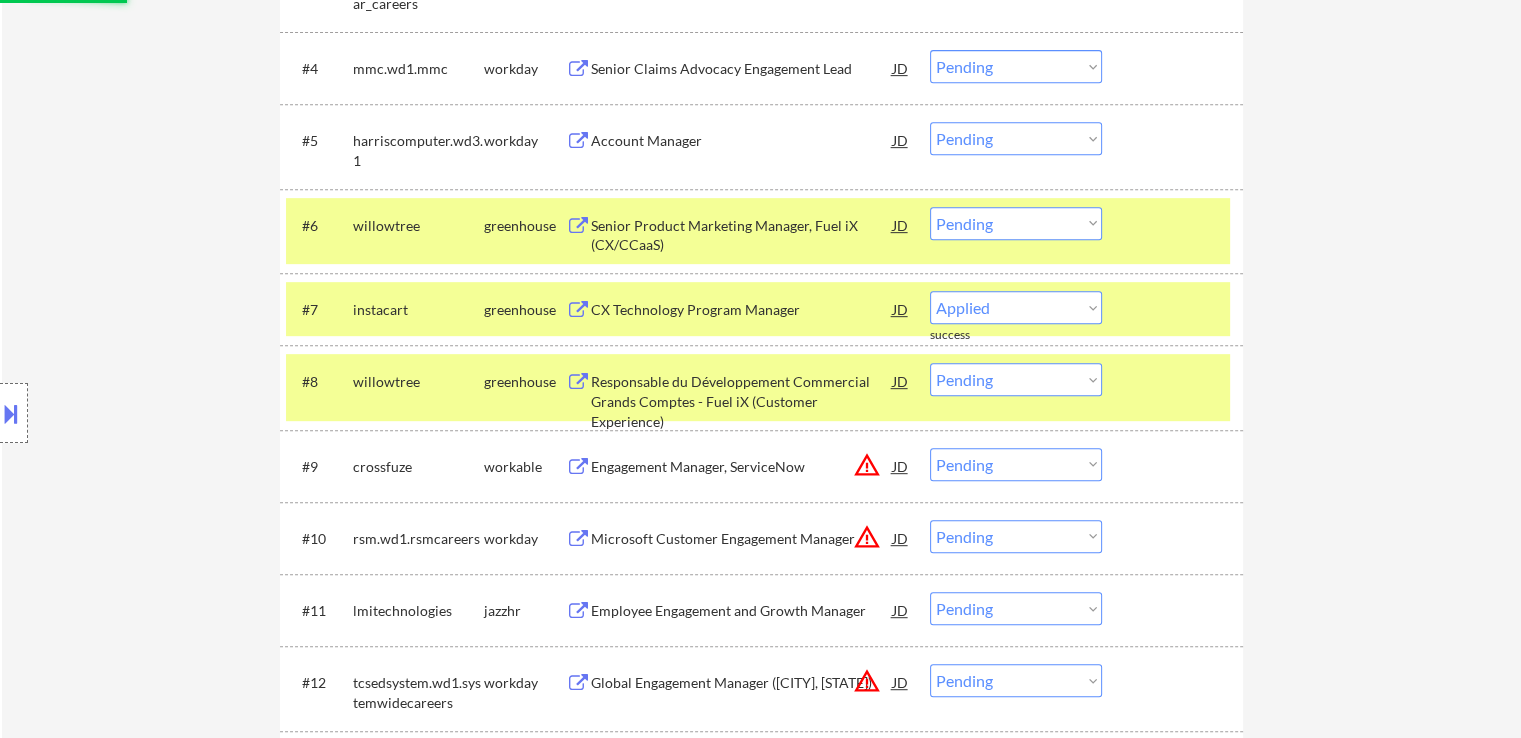 select on ""pending"" 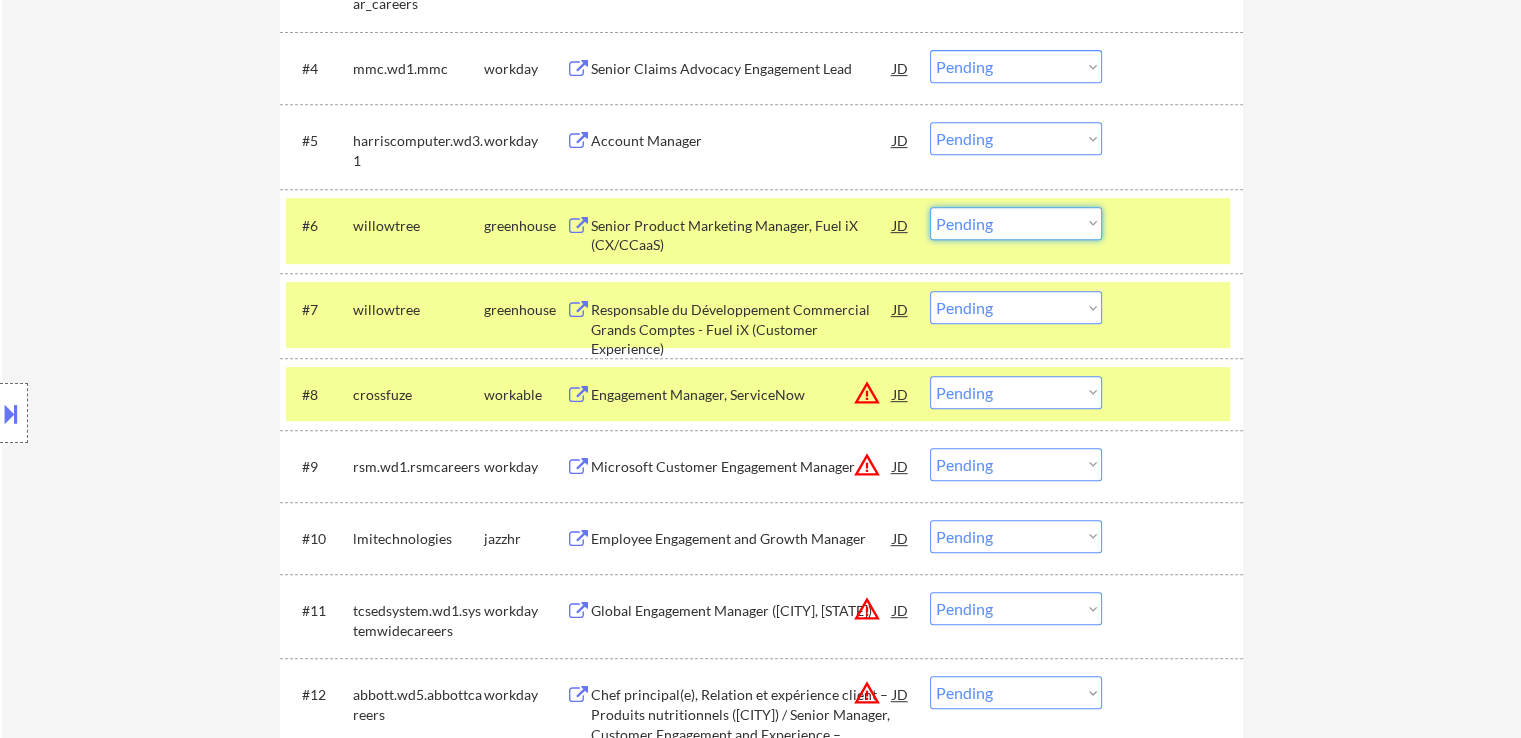 drag, startPoint x: 987, startPoint y: 221, endPoint x: 984, endPoint y: 237, distance: 16.27882 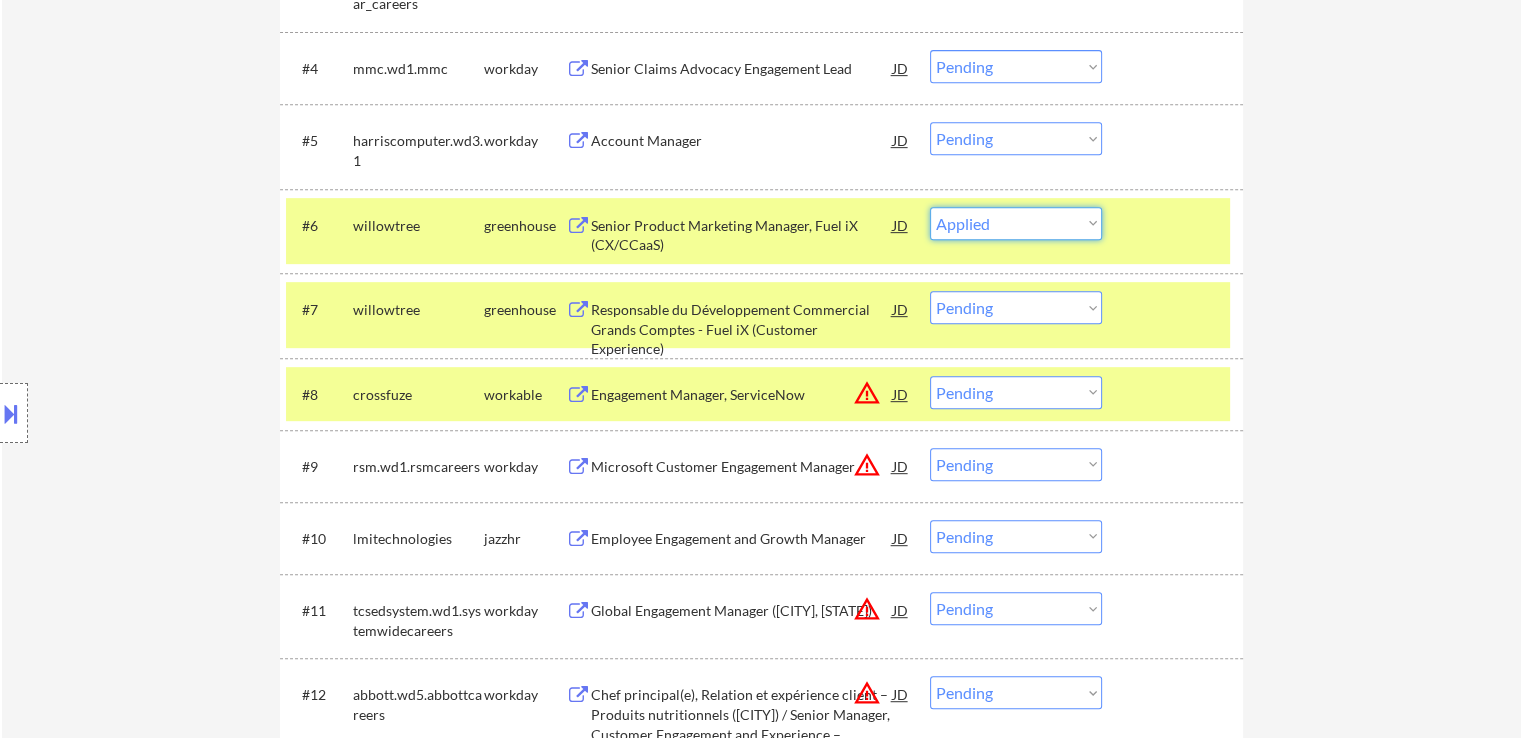 click on "Choose an option... Pending Applied Excluded (Questions) Excluded (Expired) Excluded (Location) Excluded (Bad Match) Excluded (Blocklist) Excluded (Salary) Excluded (Other)" at bounding box center (1016, 223) 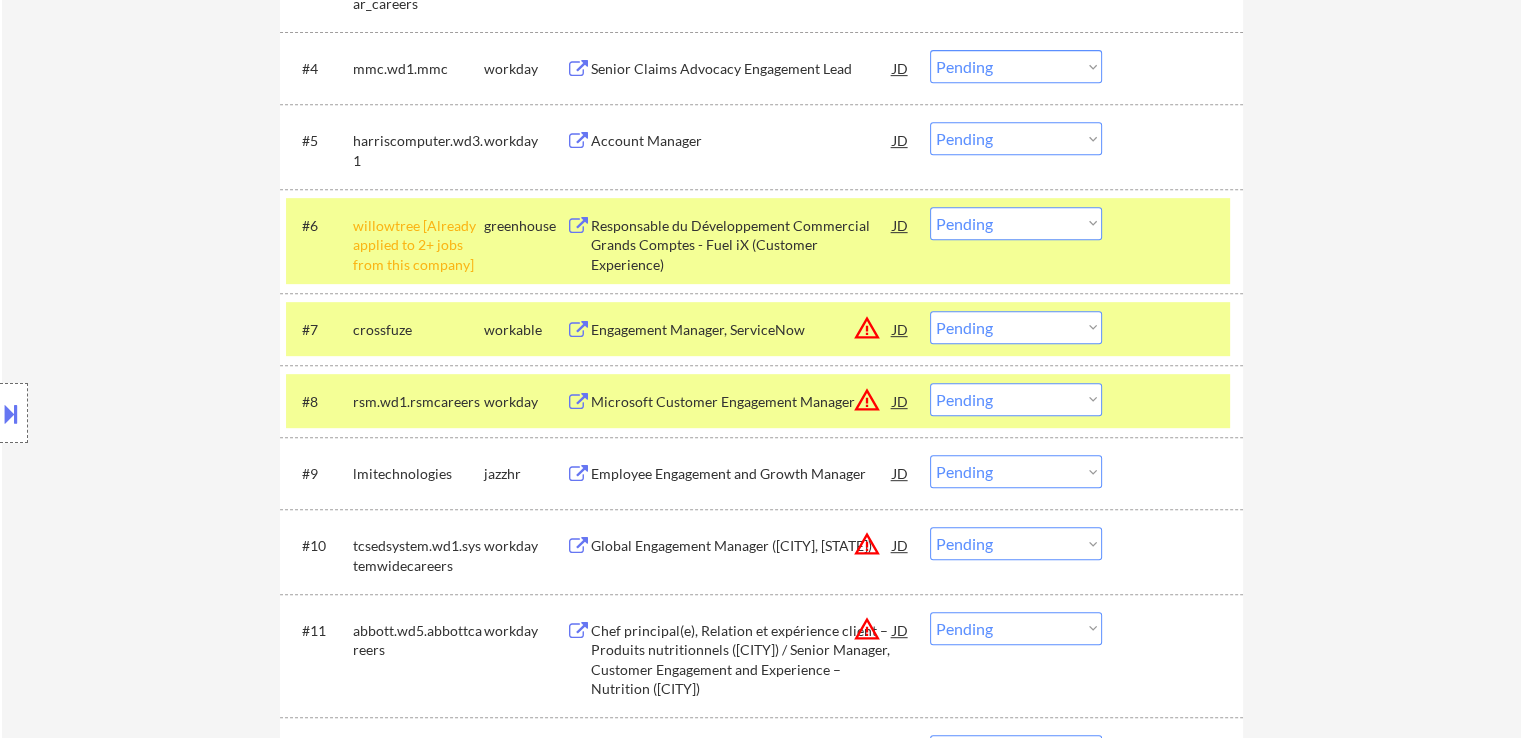 click on "Choose an option... Pending Applied Excluded (Questions) Excluded (Expired) Excluded (Location) Excluded (Bad Match) Excluded (Blocklist) Excluded (Salary) Excluded (Other)" at bounding box center (1016, 223) 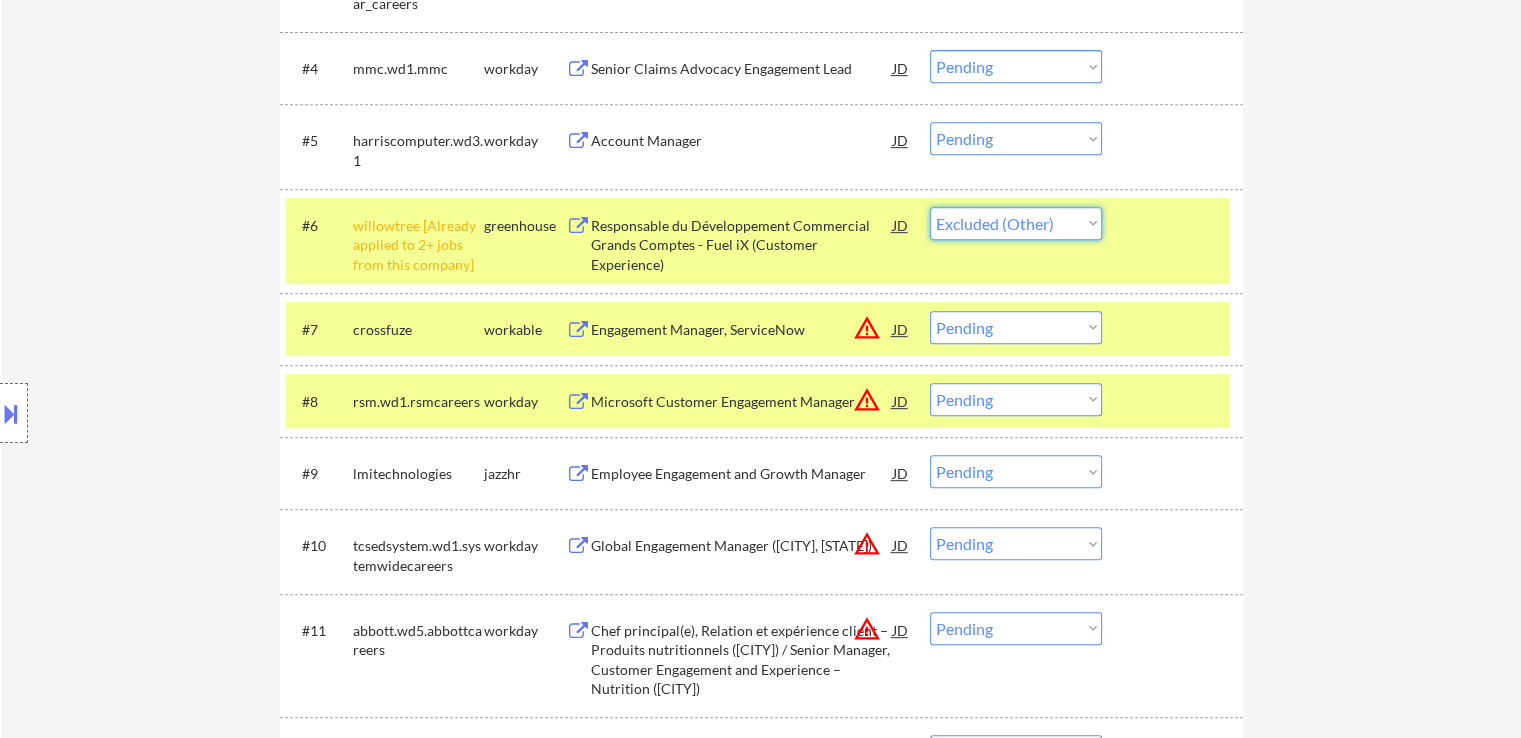 click on "Choose an option... Pending Applied Excluded (Questions) Excluded (Expired) Excluded (Location) Excluded (Bad Match) Excluded (Blocklist) Excluded (Salary) Excluded (Other)" at bounding box center (1016, 223) 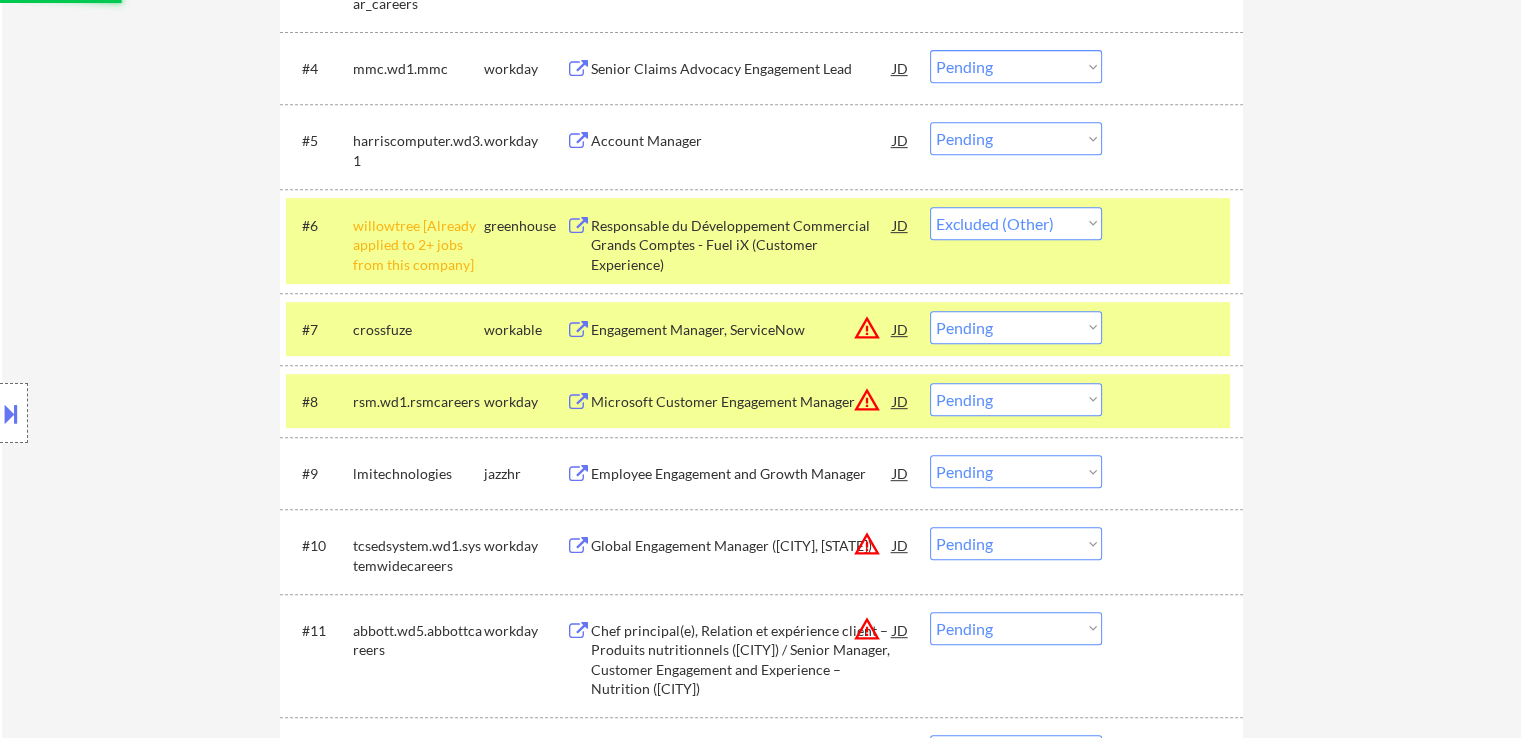 click on "← Return to /applysquad Mailslurp Inbox Job Search Builder [FIRST] [LAST] User Email:  [EMAIL] Application Email:  [EMAIL] Mailslurp Email:  [EMAIL] LinkedIn:   https://www.linkedin.com/in/onome-onodarho/
Phone:  [PHONE] Current Location:  [CITY], [STATE], [STATE] Applies:  237 sent / 400 bought Internal Notes 👉 Apply this VIP to 30+ jobs/day if possible!  // This customer purchased a package of 400 subscriptions via our partnership with [FIRST] [LAST].
outreach about additional locations - EF 4/14
Title Outreach-7/21 BM Can work in country of residence?:  yes Squad Notes Minimum salary:  $100,000 Will need Visa to work in that country now/future?:   no Download Resume Add a Job Manually [FIRST] Applications Pending (12) Excluded (100) Applied (245) All (357) View All Results Back 1 / 1
Next Company ATS Title Status Date Applied #1 quadient.wd3.external_career_site workday Customer Success Manager JD Choose an option... Pending Applied Excluded (Other)" at bounding box center [761, 35] 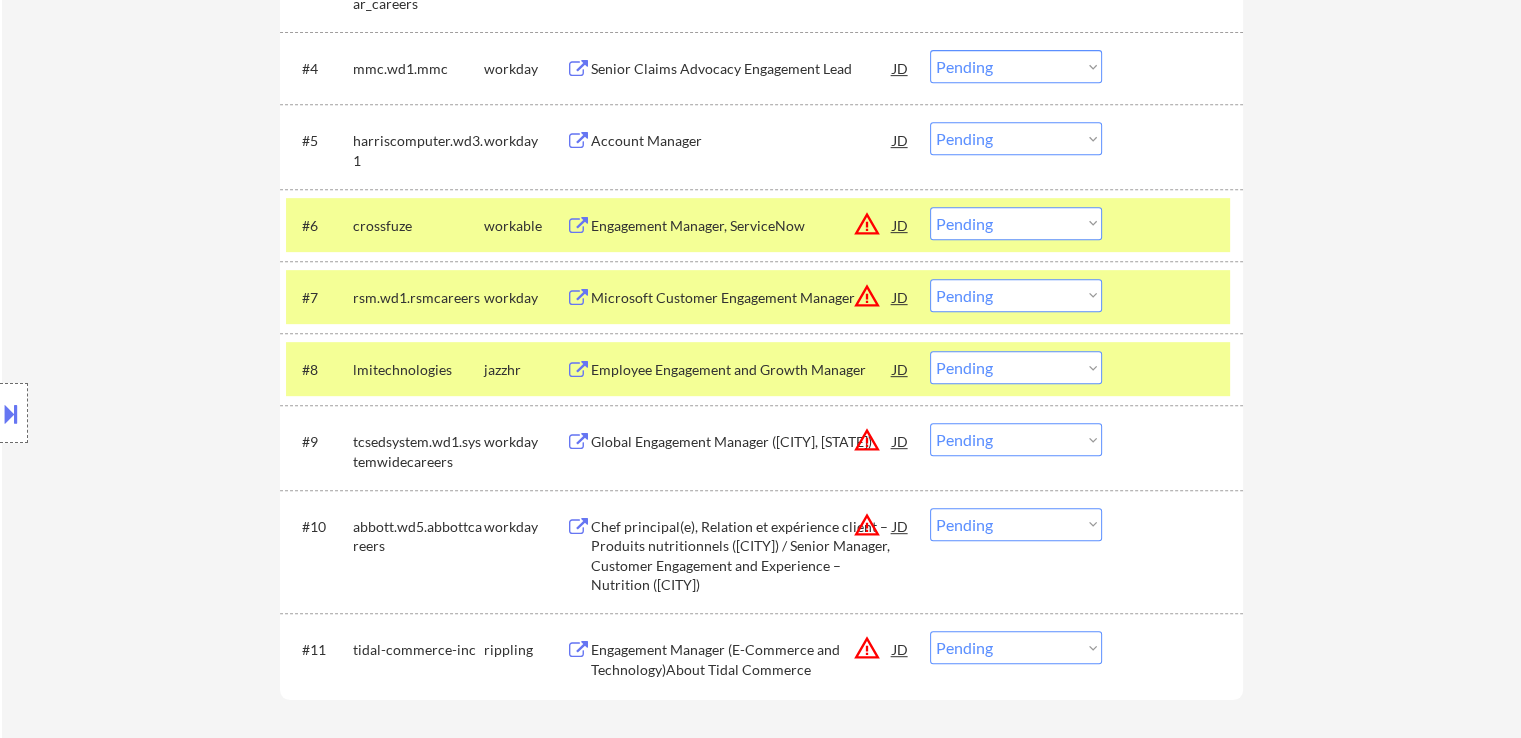 click on "Engagement Manager, ServiceNow" at bounding box center [742, 226] 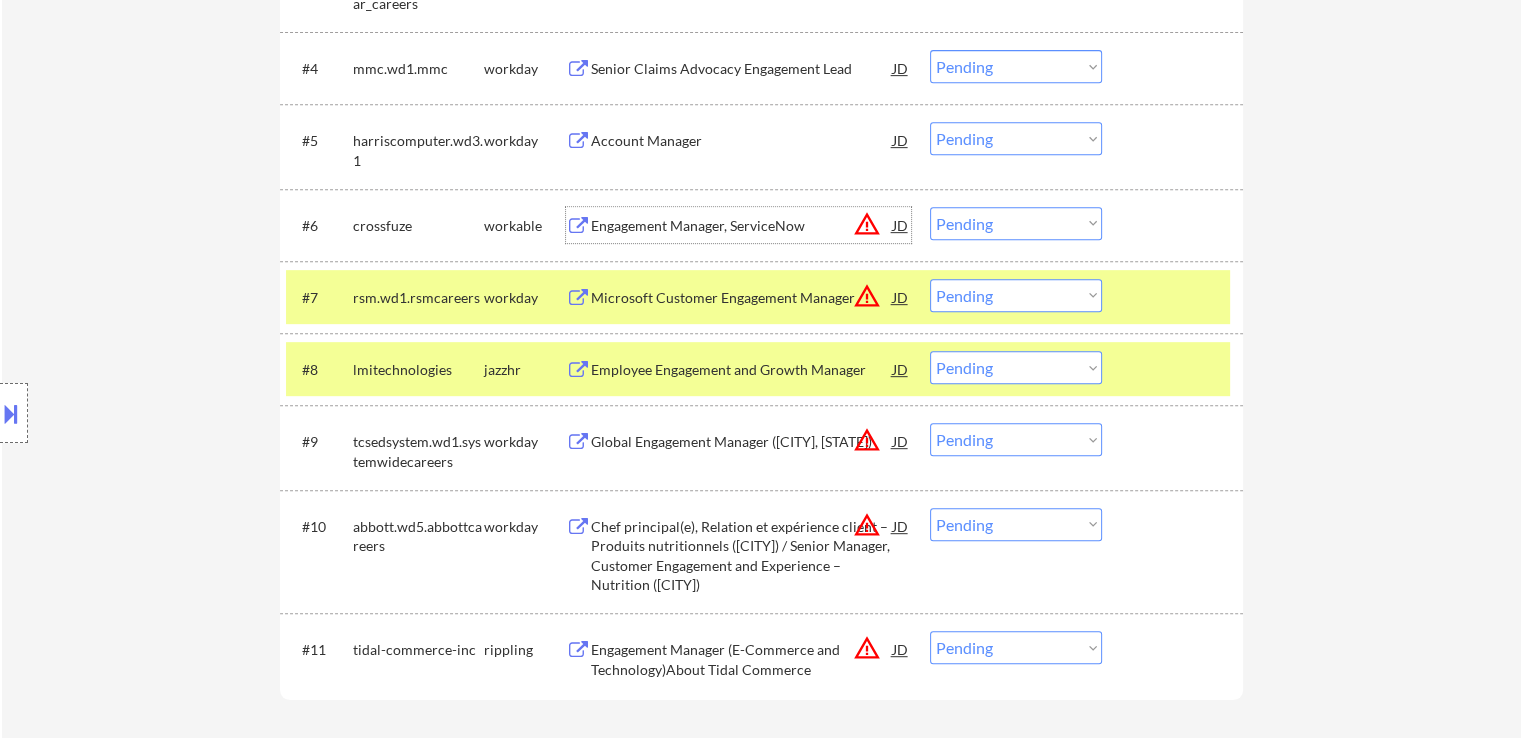click on "Choose an option... Pending Applied Excluded (Questions) Excluded (Expired) Excluded (Location) Excluded (Bad Match) Excluded (Blocklist) Excluded (Salary) Excluded (Other)" at bounding box center [1016, 223] 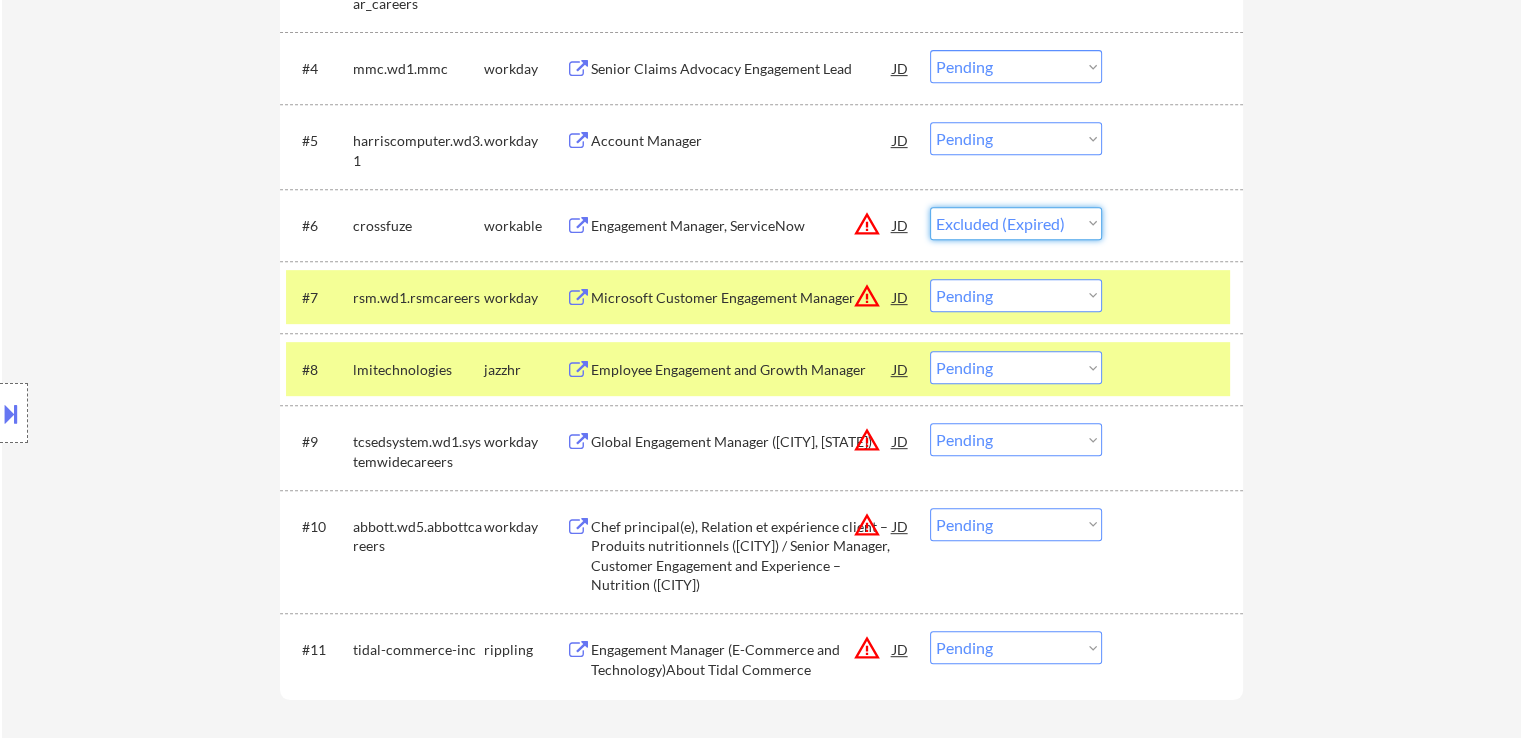 click on "Choose an option... Pending Applied Excluded (Questions) Excluded (Expired) Excluded (Location) Excluded (Bad Match) Excluded (Blocklist) Excluded (Salary) Excluded (Other)" at bounding box center [1016, 223] 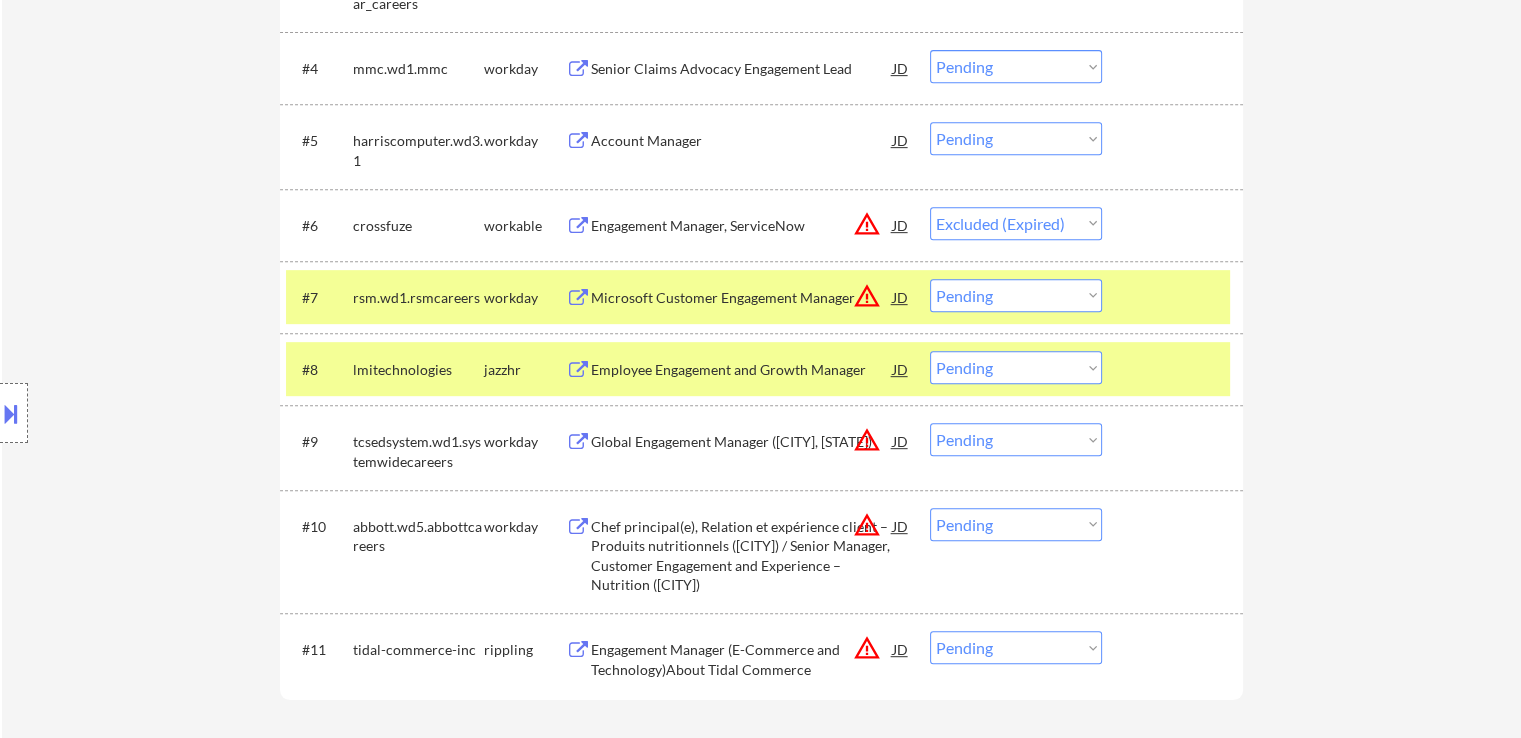 click on "← Return to /applysquad Mailslurp Inbox Job Search Builder [FIRST] [LAST] User Email:  [EMAIL] Application Email:  [EMAIL] Mailslurp Email:  [EMAIL] LinkedIn:   https://www.linkedin.com/in/onome-onodarho/
Phone:  [PHONE] Current Location:  [CITY], [STATE], [STATE] Applies:  237 sent / 400 bought Internal Notes 👉 Apply this VIP to 30+ jobs/day if possible!  // This customer purchased a package of 400 subscriptions via our partnership with [FIRST] [LAST].
outreach about additional locations - EF 4/14
Title Outreach-7/21 BM Can work in country of residence?:  yes Squad Notes Minimum salary:  $100,000 Will need Visa to work in that country now/future?:   no Download Resume Add a Job Manually [FIRST] Applications Pending (11) Excluded (101) Applied (245) All (357) View All Results Back 1 / 1
Next Company ATS Title Status Date Applied #1 quadient.wd3.external_career_site workday Customer Success Manager JD Choose an option... Pending Applied Excluded (Other)" at bounding box center [761, -17] 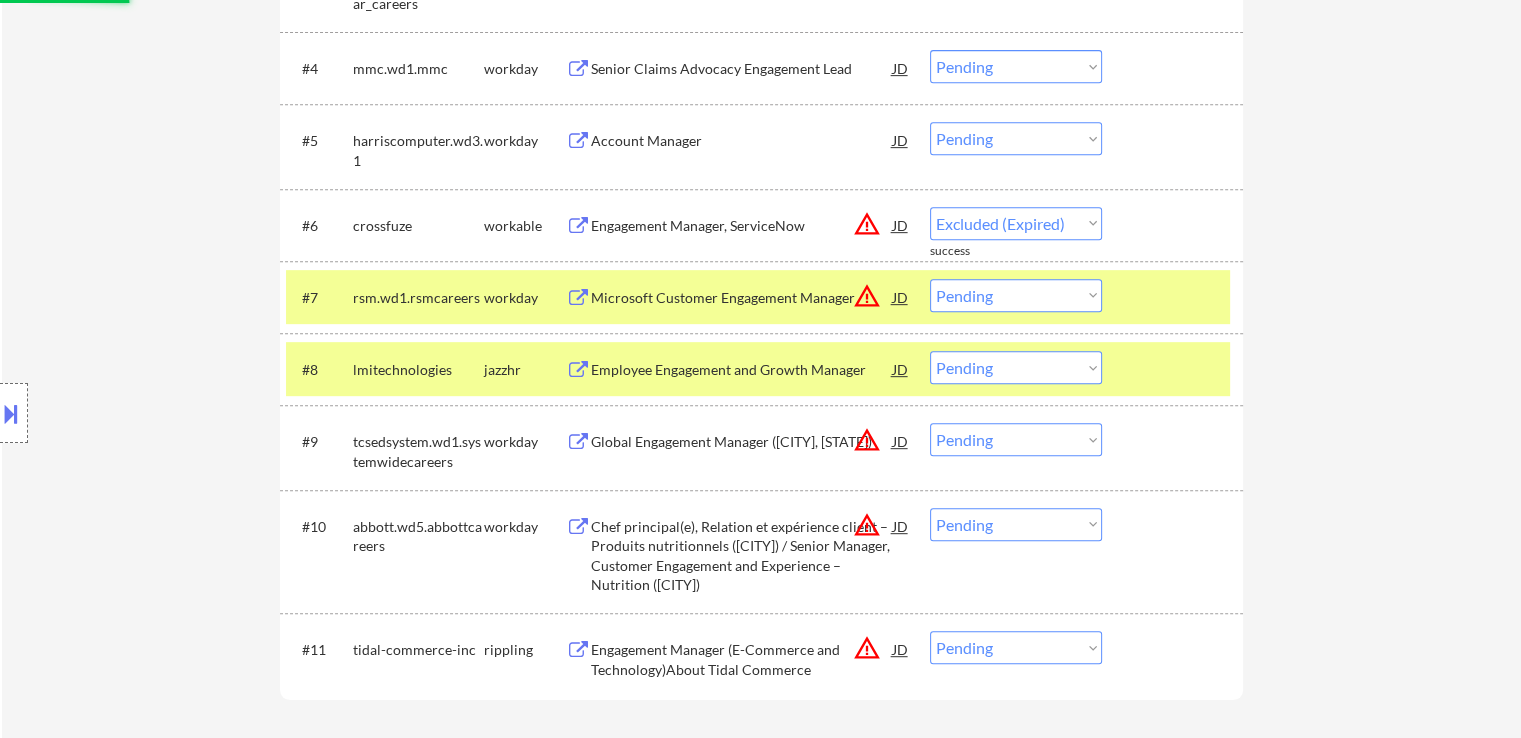 select on ""pending"" 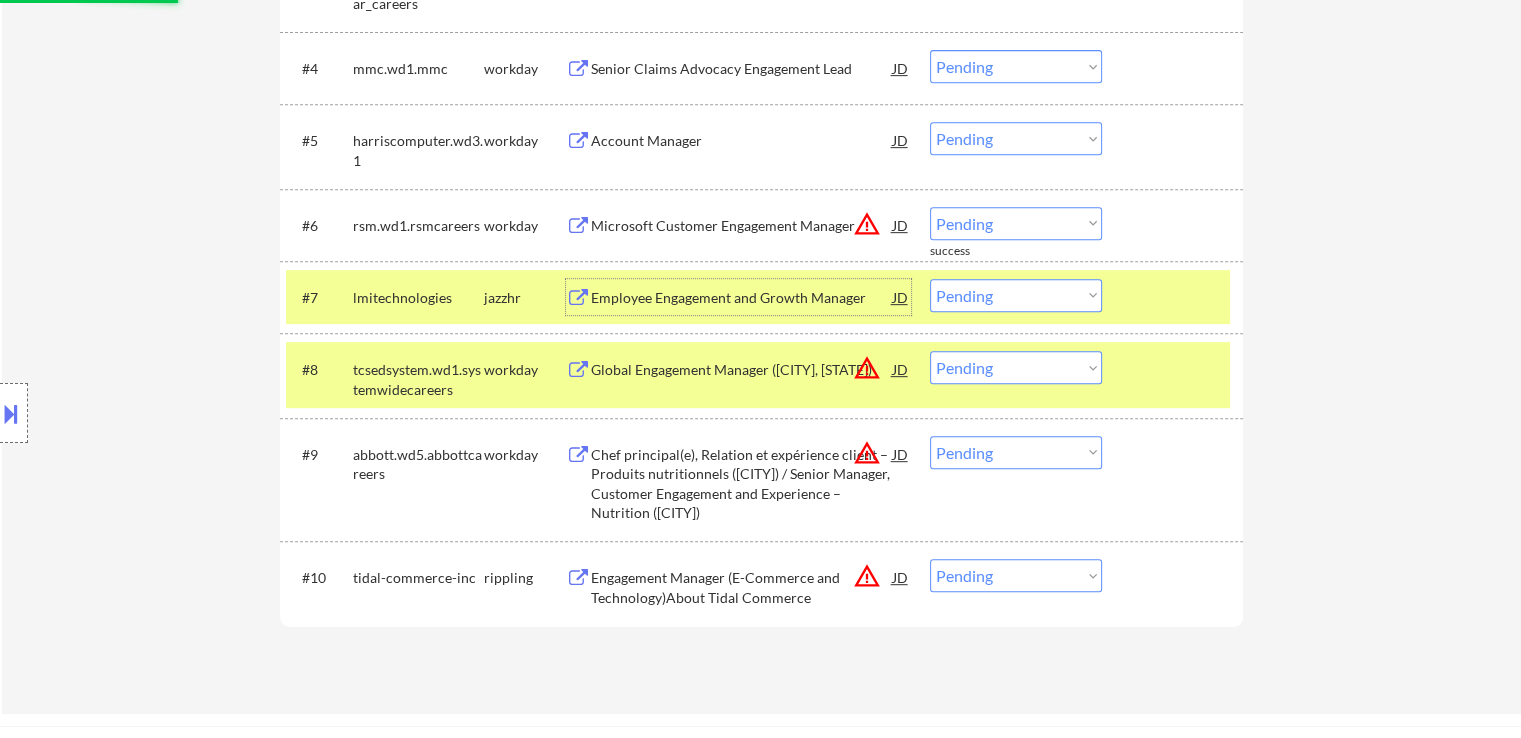 click on "Employee Engagement and Growth Manager" at bounding box center [742, 297] 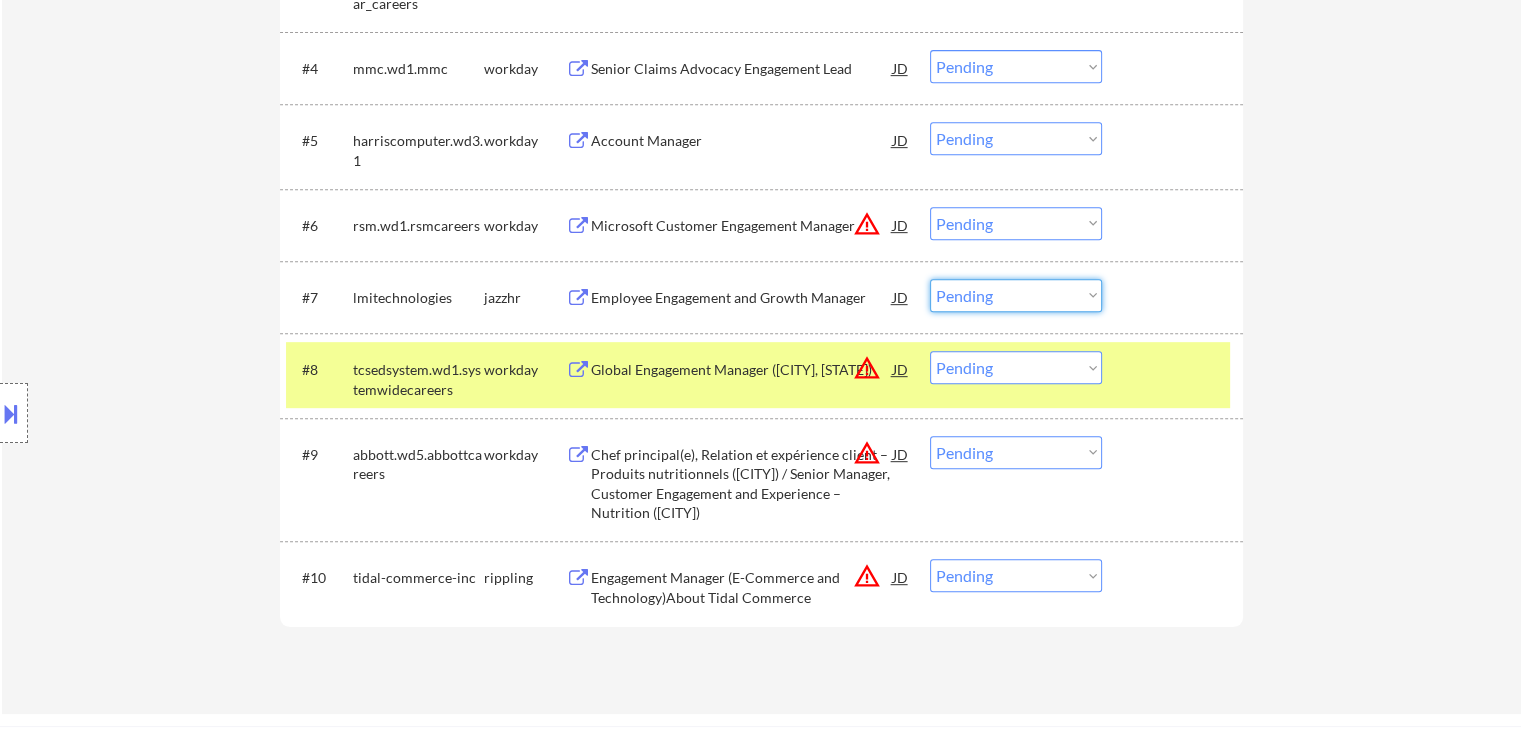 click on "Choose an option... Pending Applied Excluded (Questions) Excluded (Expired) Excluded (Location) Excluded (Bad Match) Excluded (Blocklist) Excluded (Salary) Excluded (Other)" at bounding box center [1016, 295] 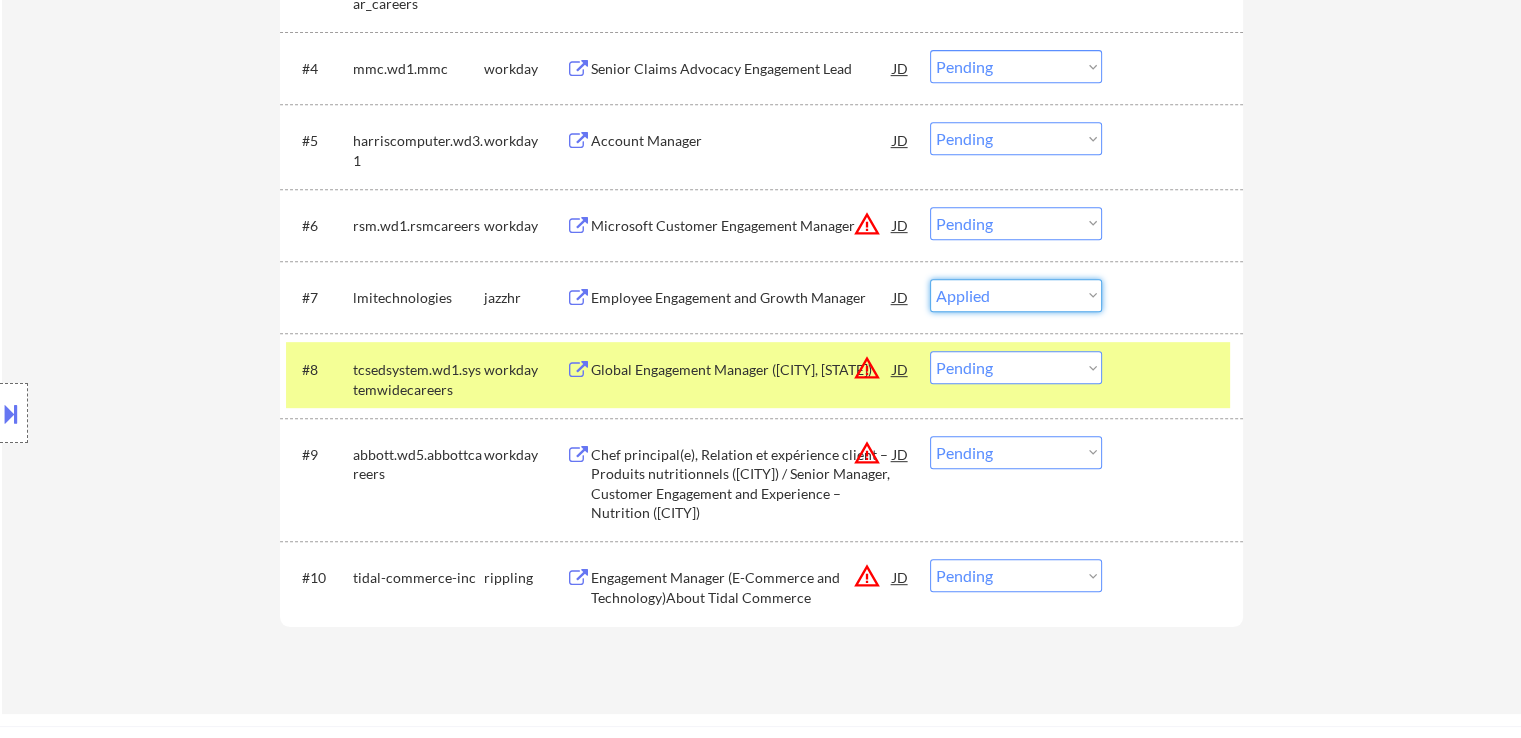 click on "Choose an option... Pending Applied Excluded (Questions) Excluded (Expired) Excluded (Location) Excluded (Bad Match) Excluded (Blocklist) Excluded (Salary) Excluded (Other)" at bounding box center [1016, 295] 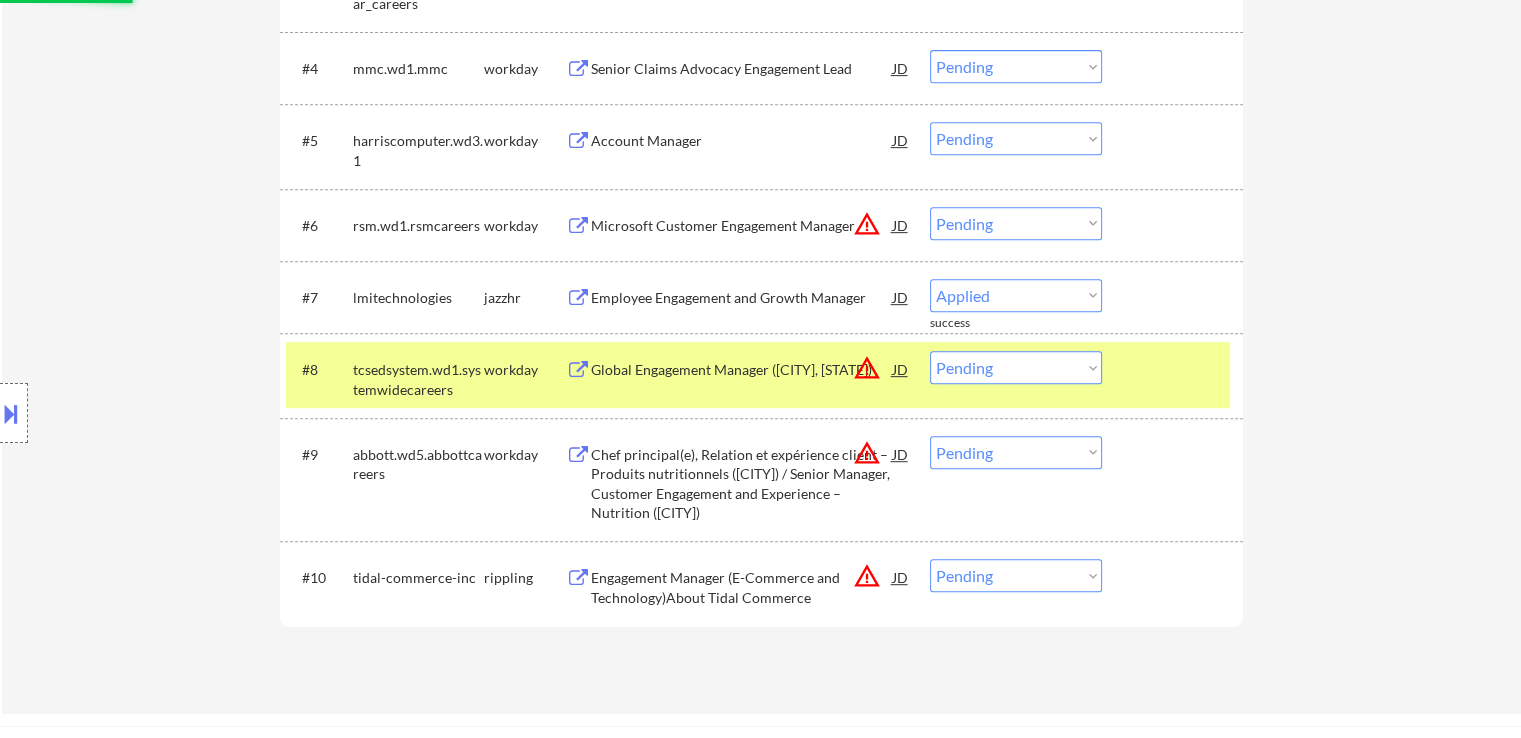 select on ""pending"" 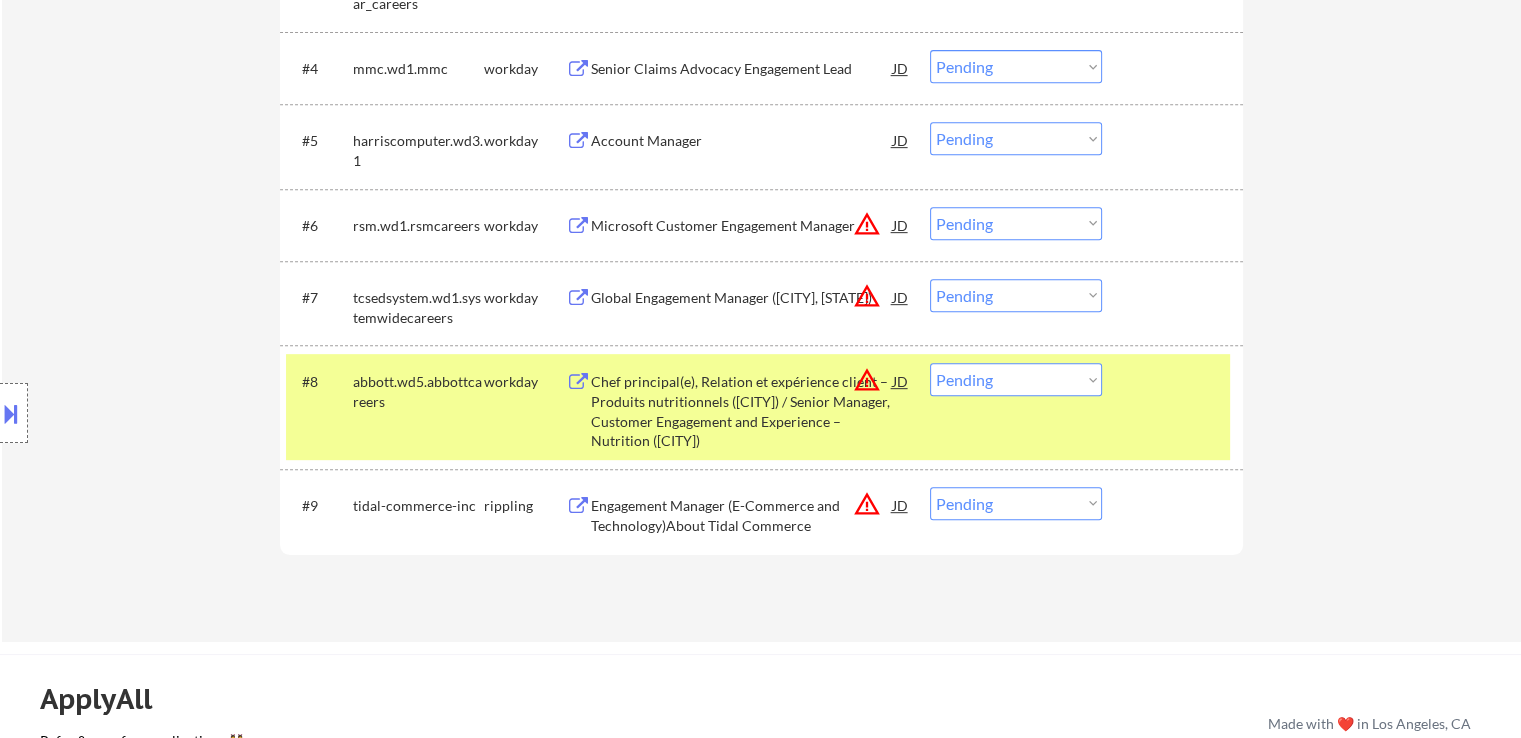 click on "Engagement Manager (E-Commerce and Technology)About Tidal Commerce" at bounding box center [742, 515] 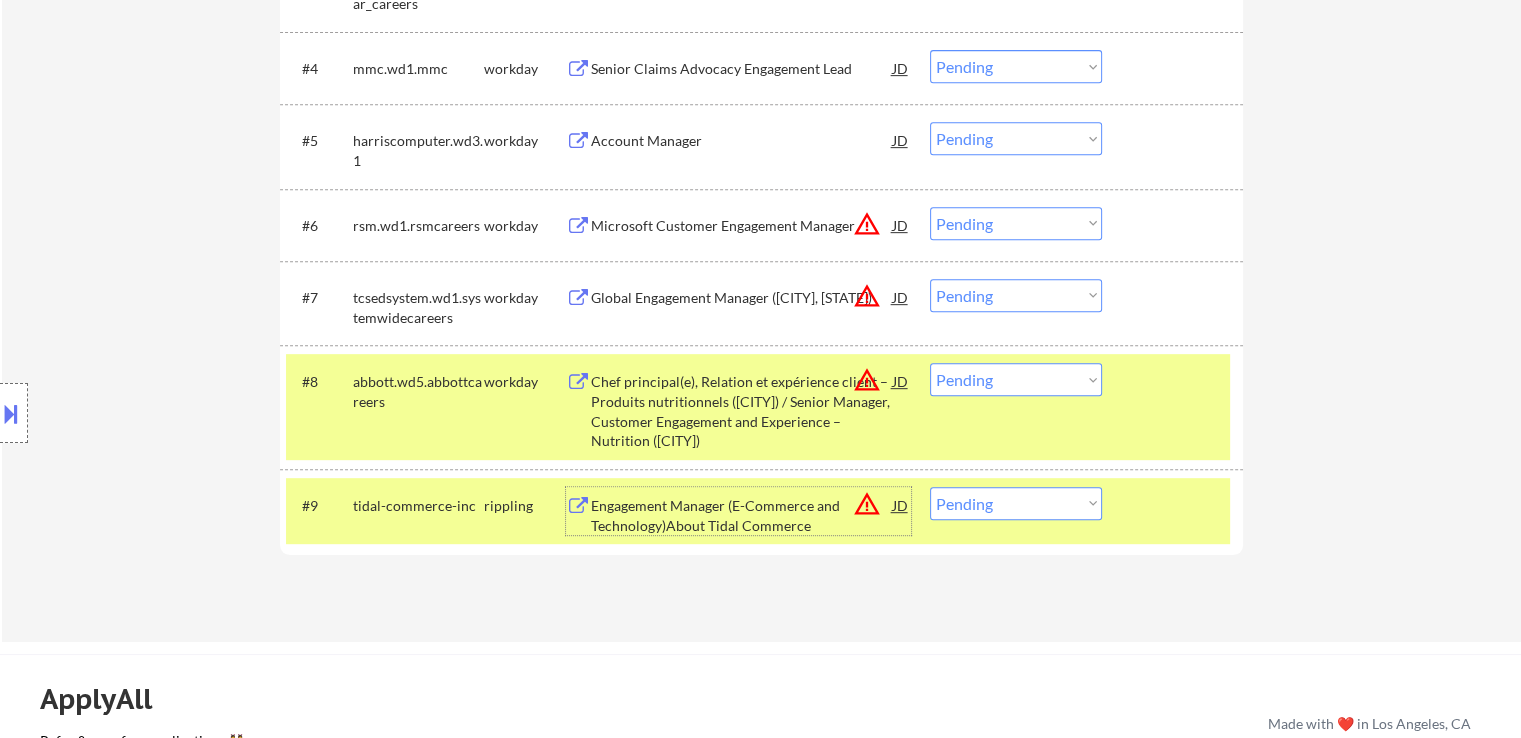 drag, startPoint x: 1030, startPoint y: 514, endPoint x: 1007, endPoint y: 522, distance: 24.351591 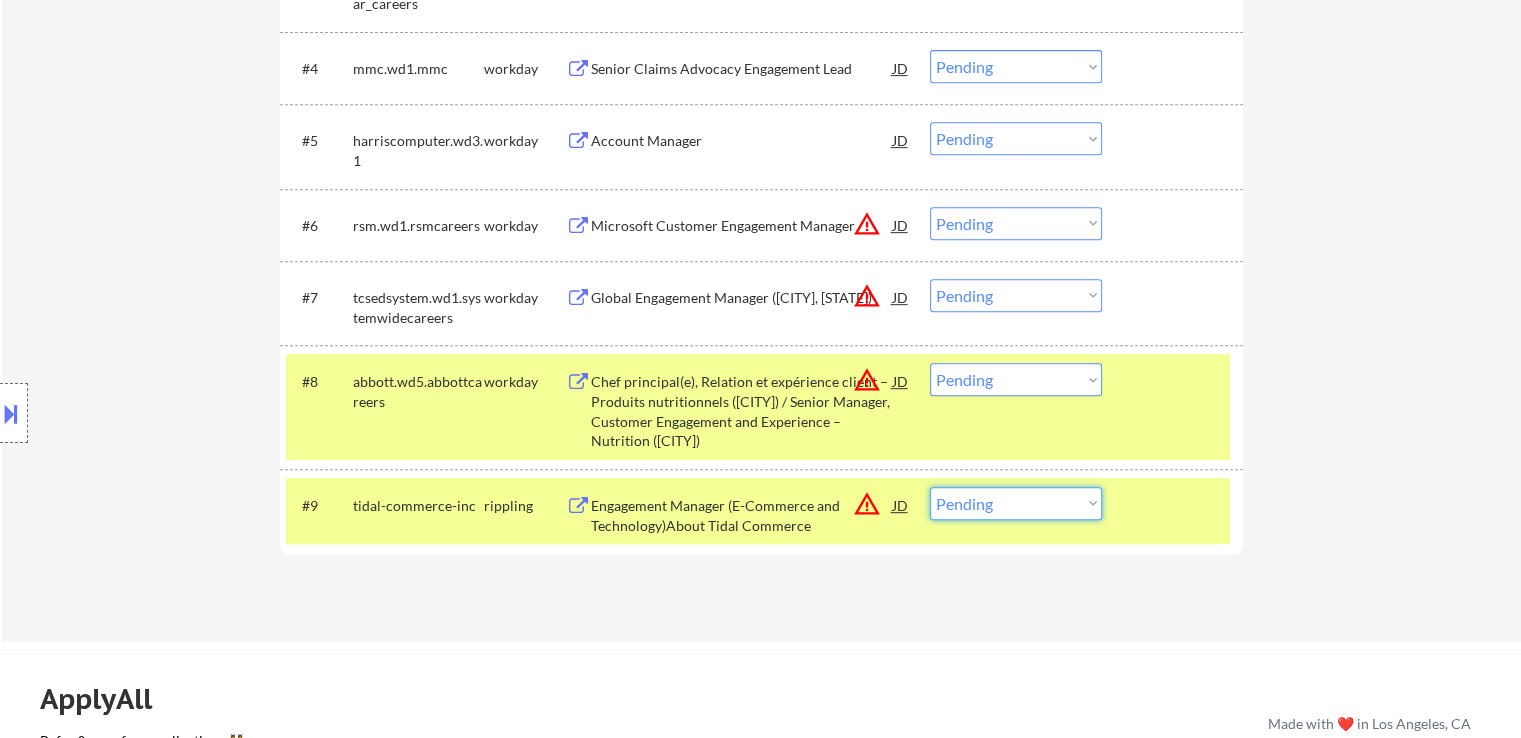 select on ""applied"" 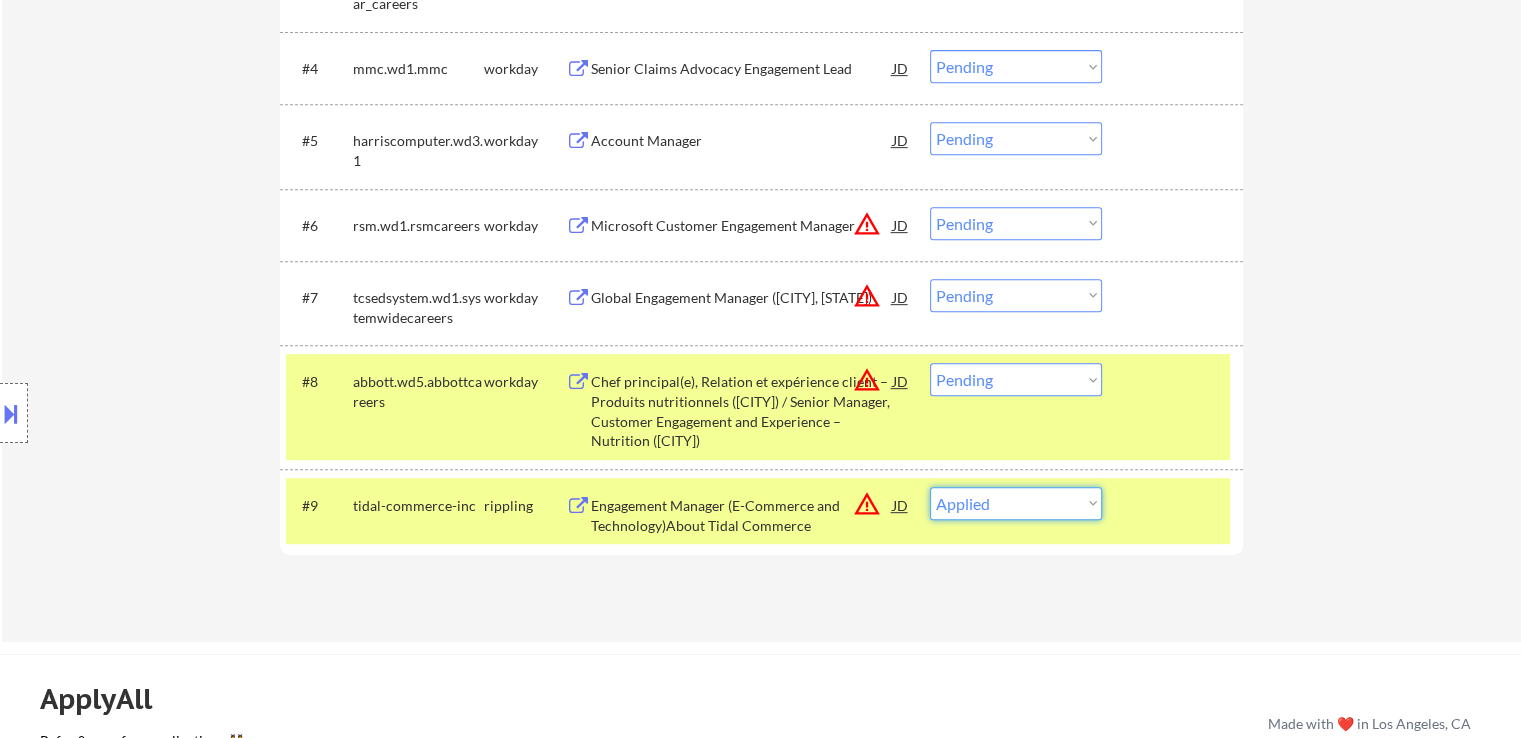 click on "Choose an option... Pending Applied Excluded (Questions) Excluded (Expired) Excluded (Location) Excluded (Bad Match) Excluded (Blocklist) Excluded (Salary) Excluded (Other)" at bounding box center [1016, 503] 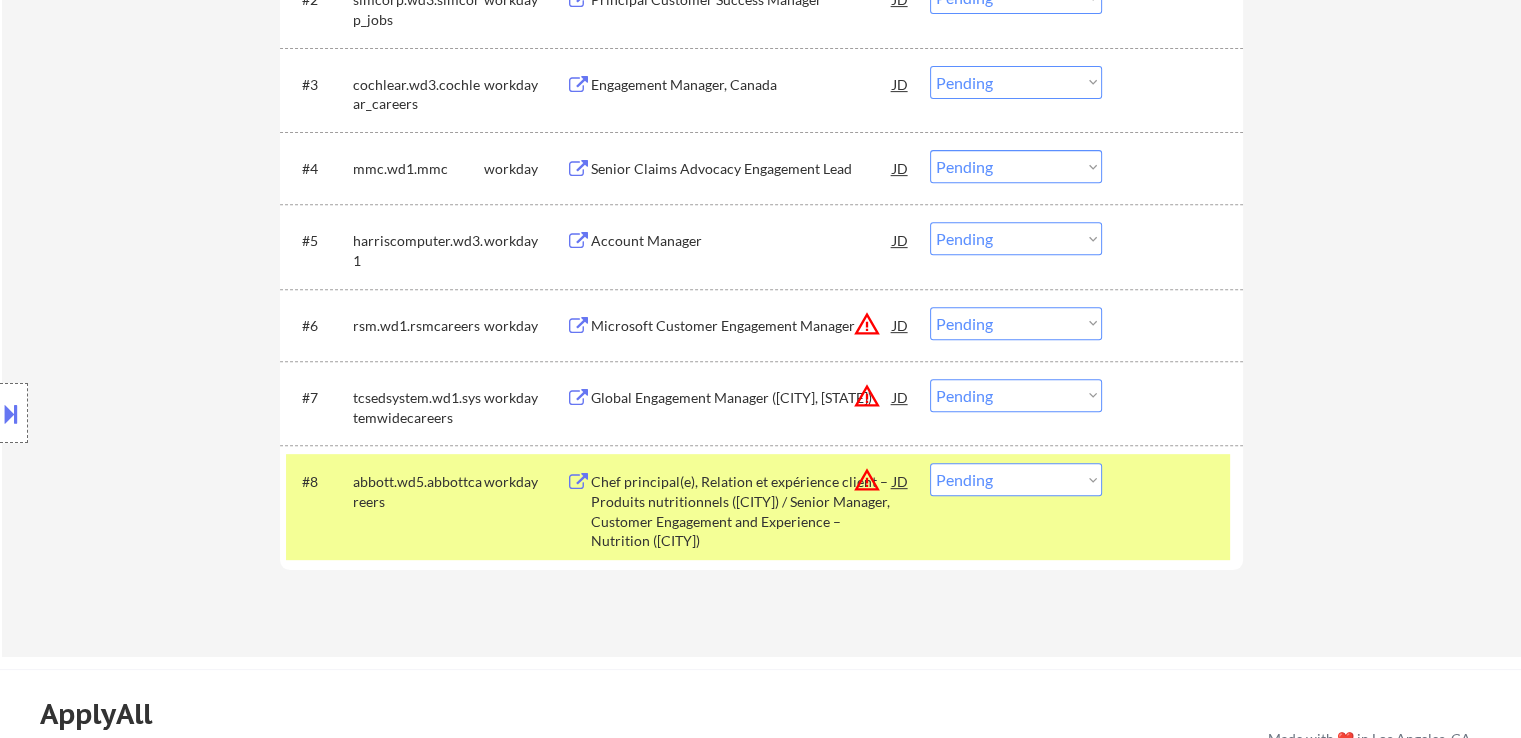 scroll, scrollTop: 500, scrollLeft: 0, axis: vertical 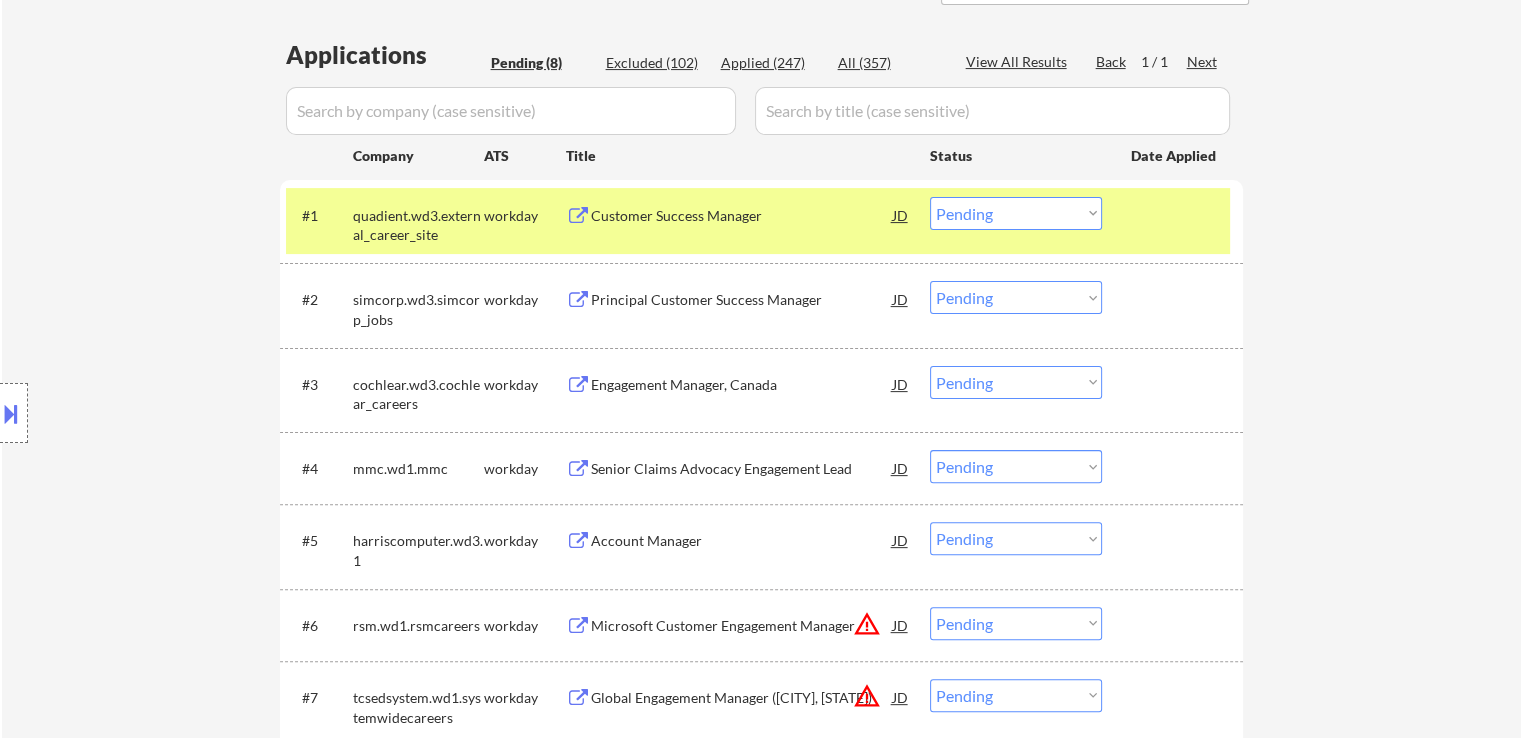 click on "Customer Success Manager" at bounding box center [742, 216] 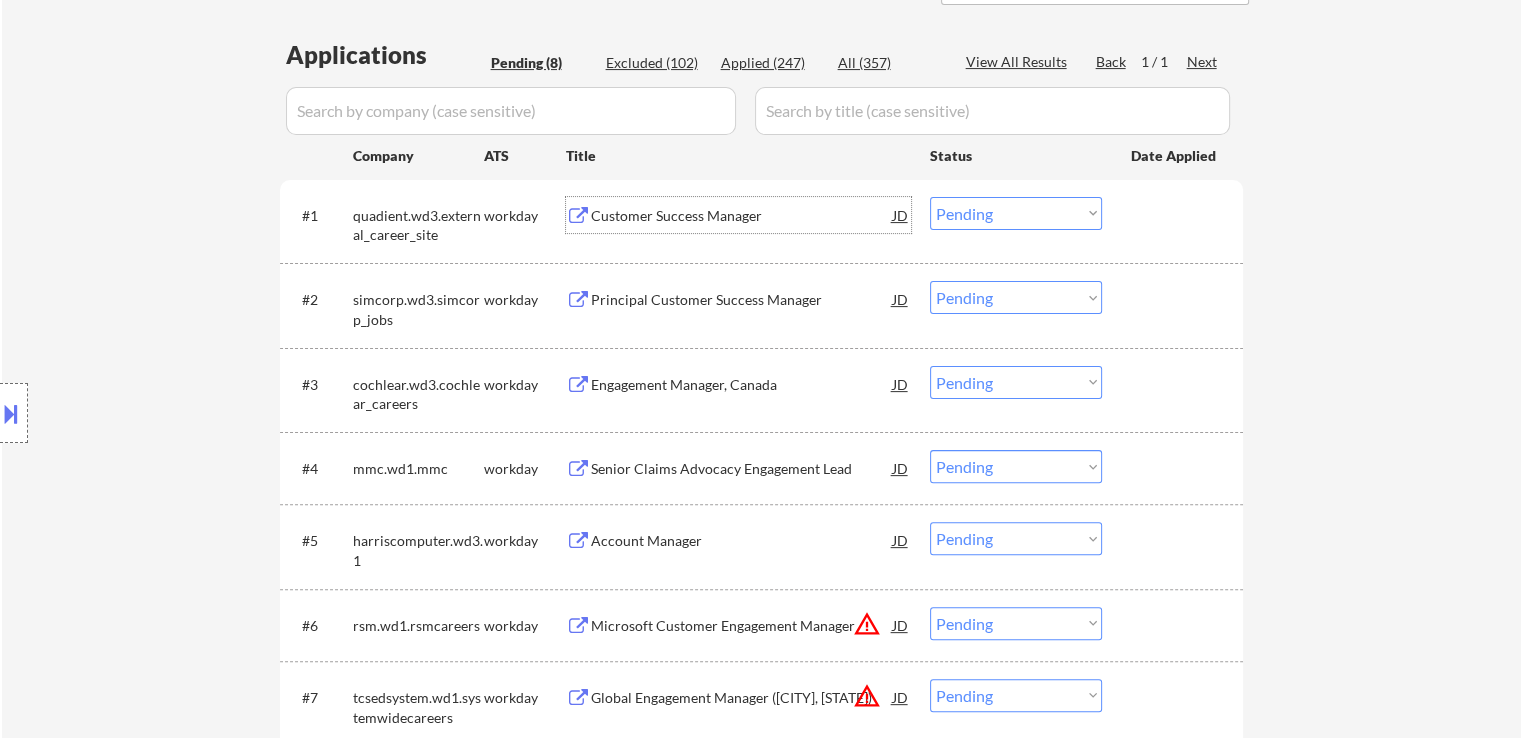 click on "Principal Customer Success Manager" at bounding box center [742, 300] 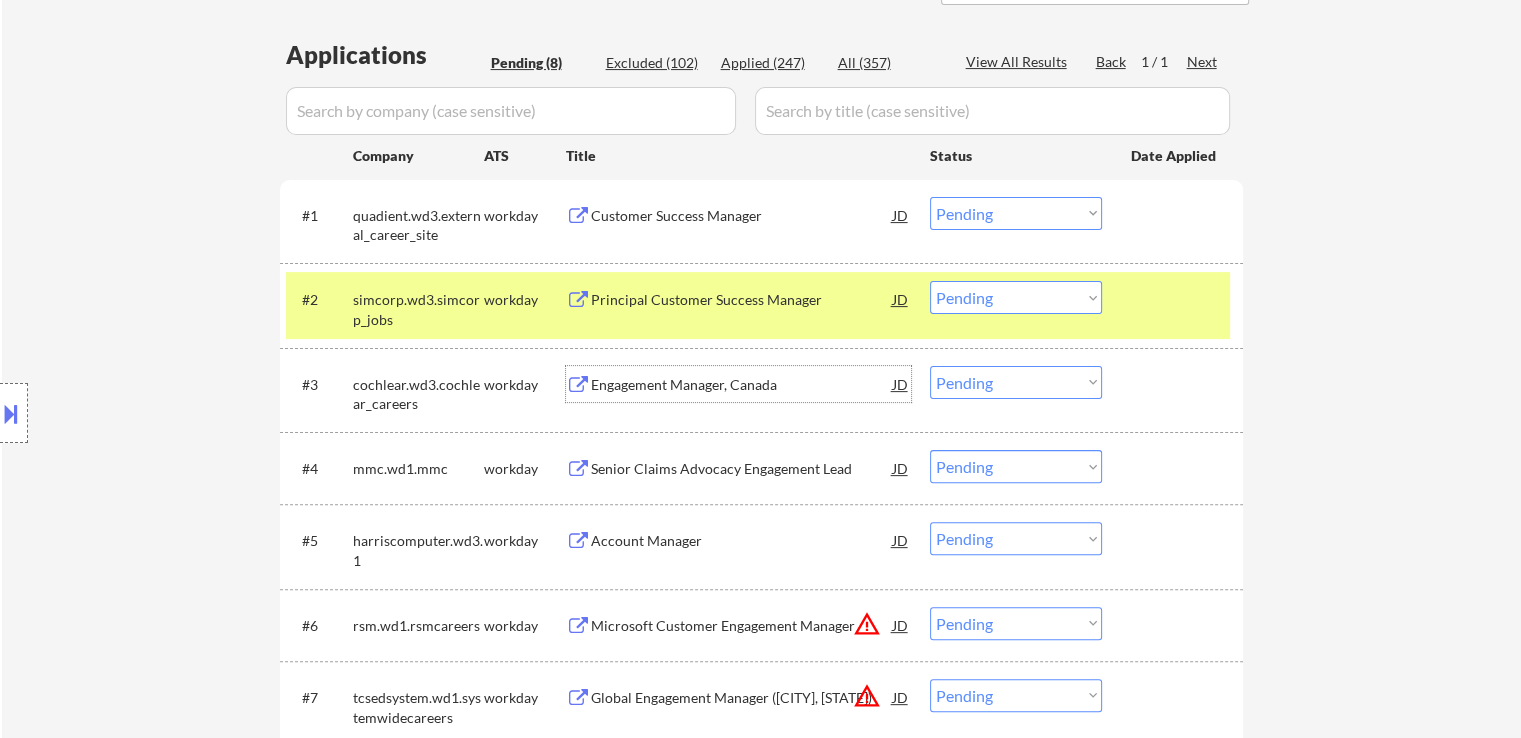 click on "Engagement Manager, Canada" at bounding box center (742, 384) 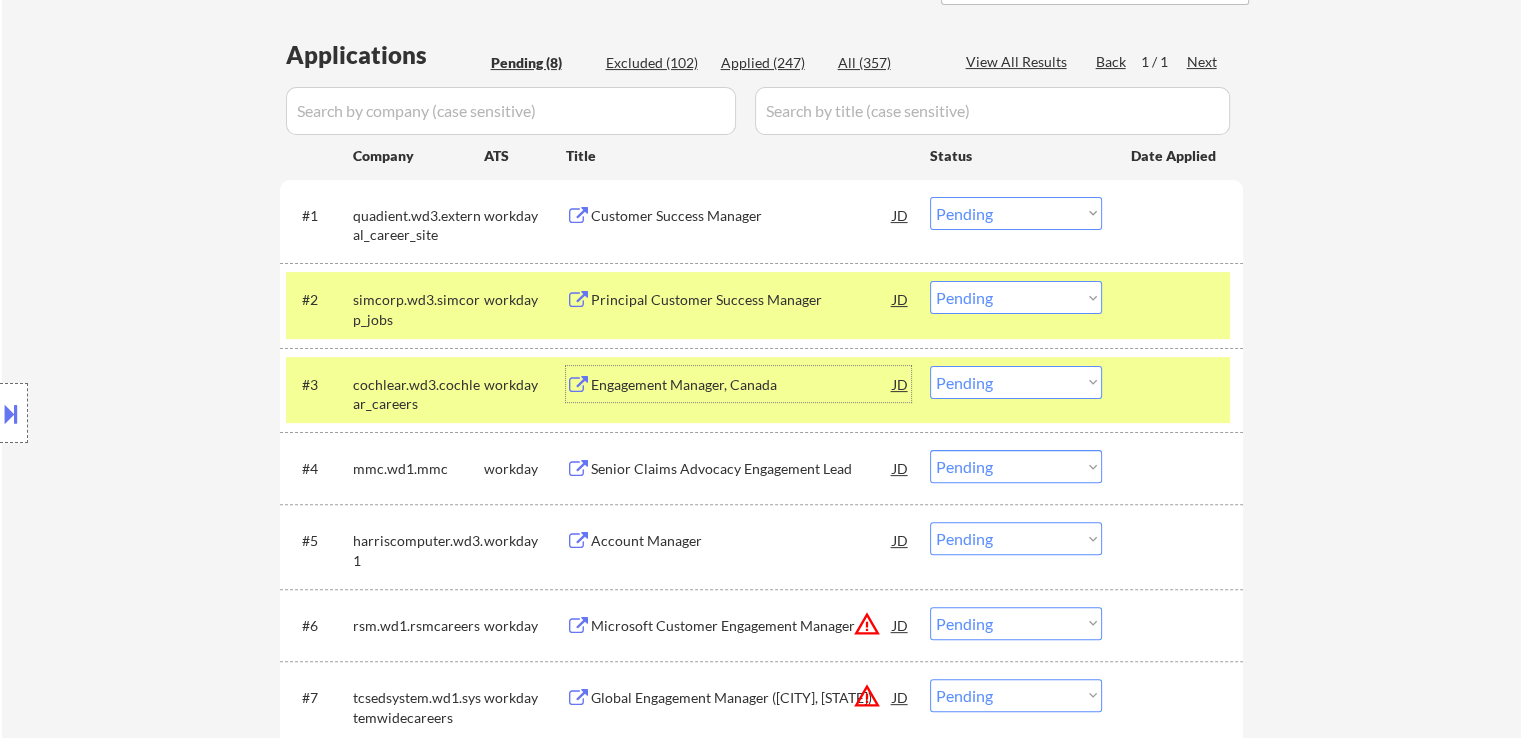 click on "Senior Claims Advocacy Engagement Lead" at bounding box center [742, 468] 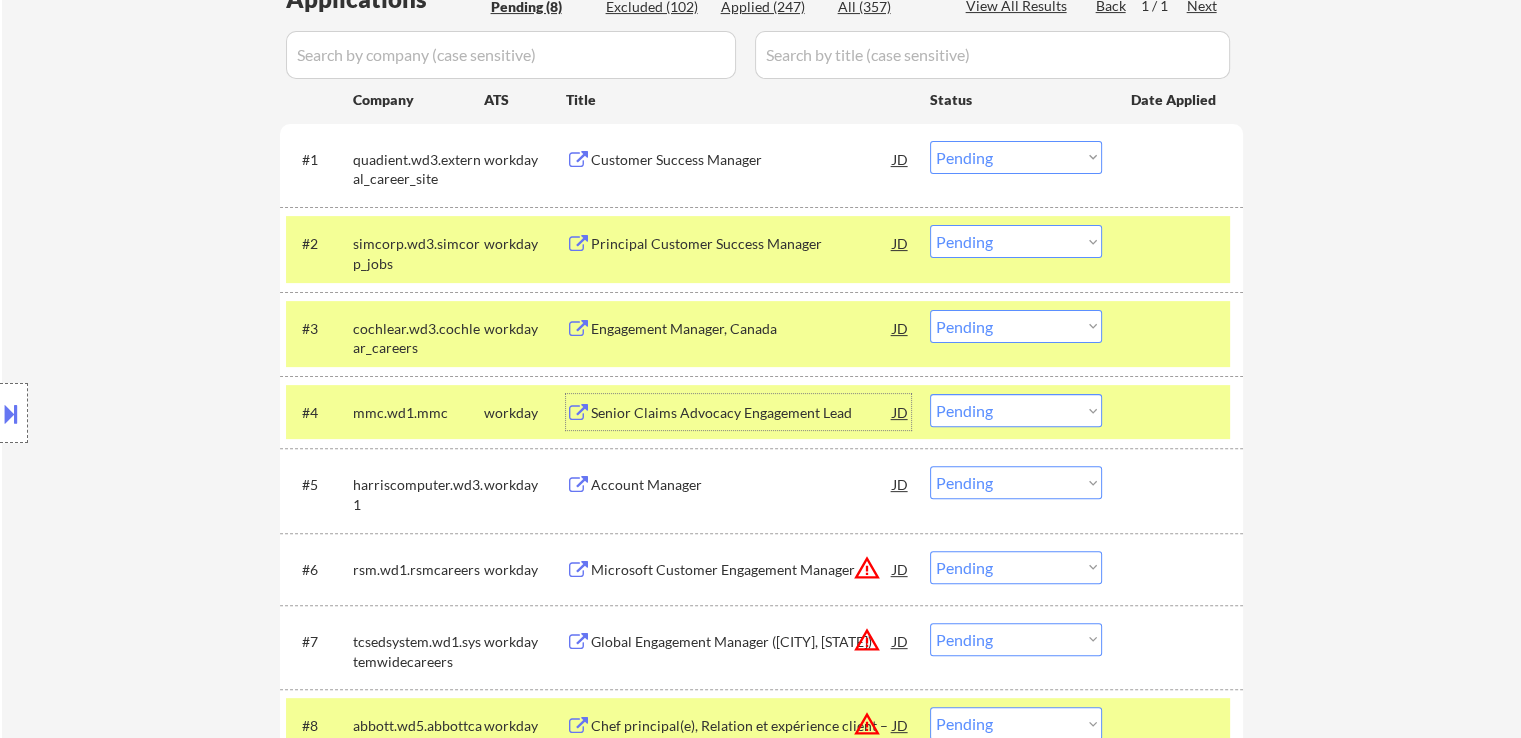 scroll, scrollTop: 600, scrollLeft: 0, axis: vertical 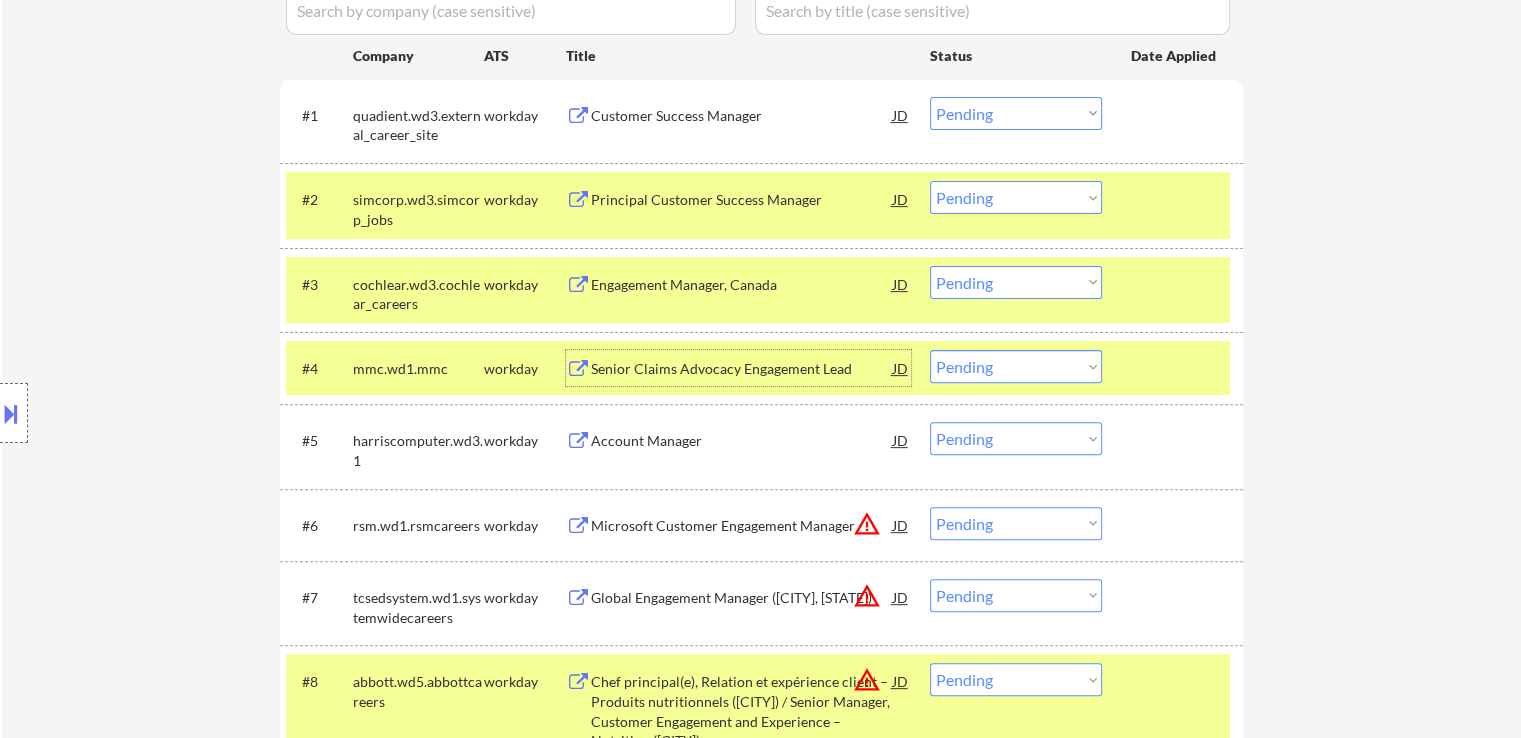 click on "Account Manager" at bounding box center (742, 440) 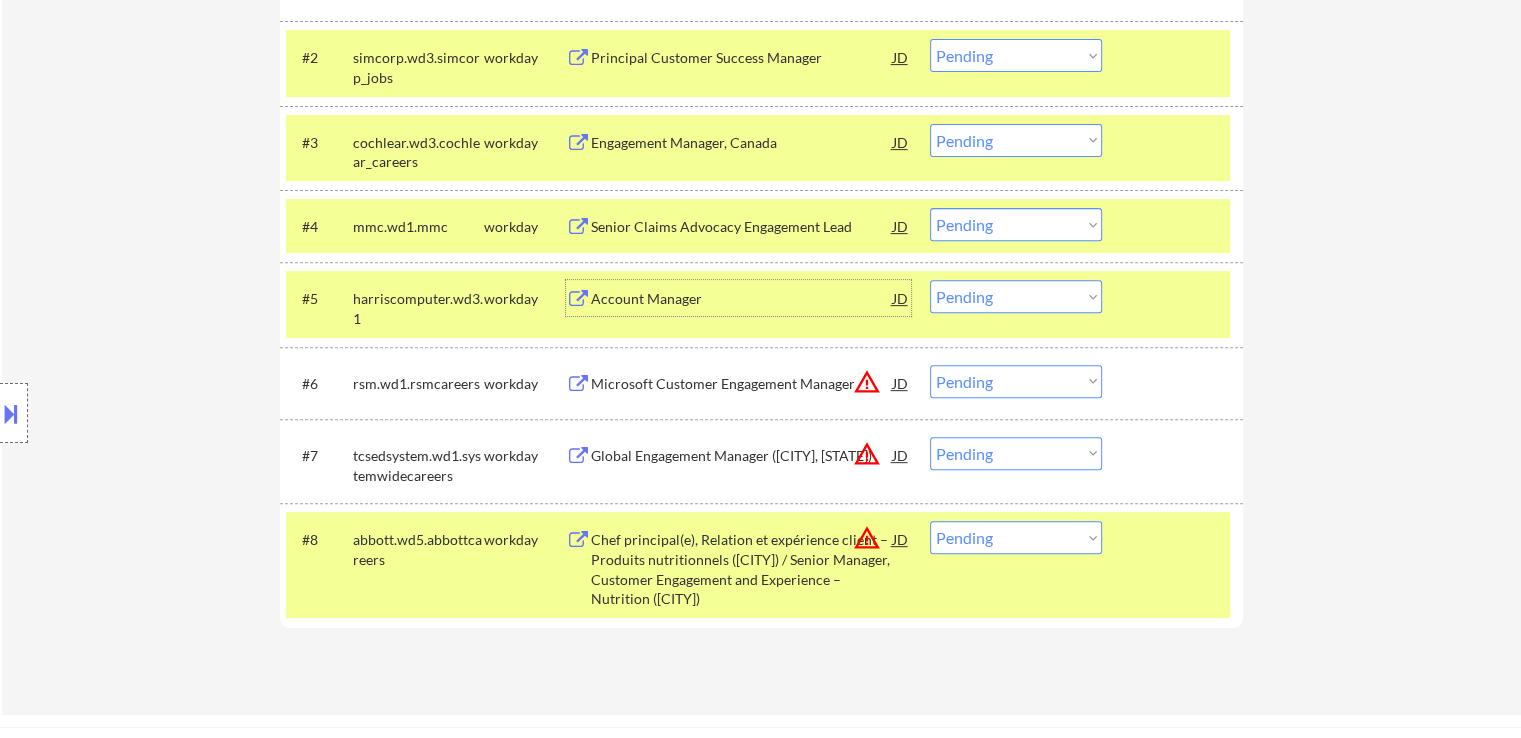 scroll, scrollTop: 800, scrollLeft: 0, axis: vertical 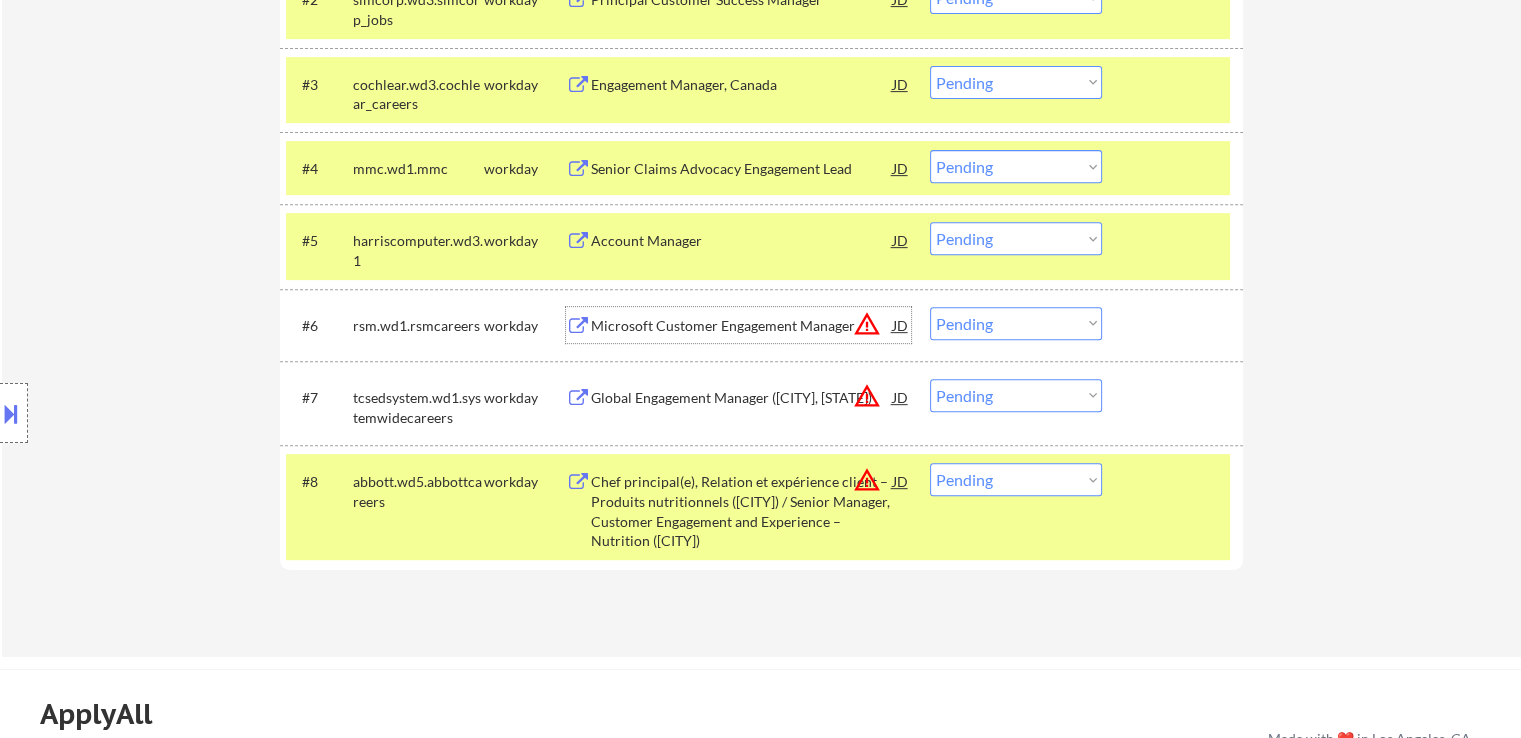click on "Microsoft Customer Engagement Manager" at bounding box center [742, 326] 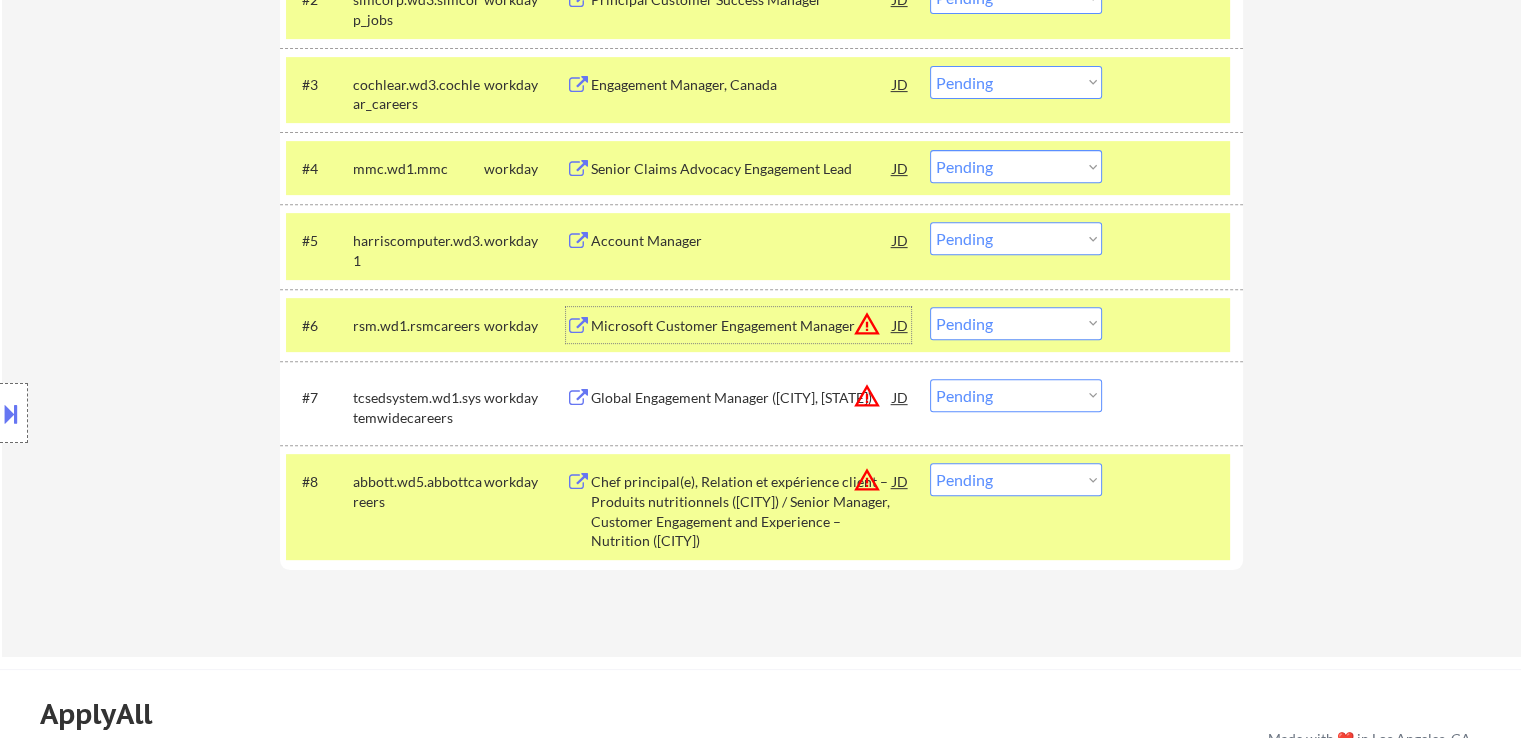 click on "Global Engagement Manager ([CITY], [STATE])" at bounding box center (742, 397) 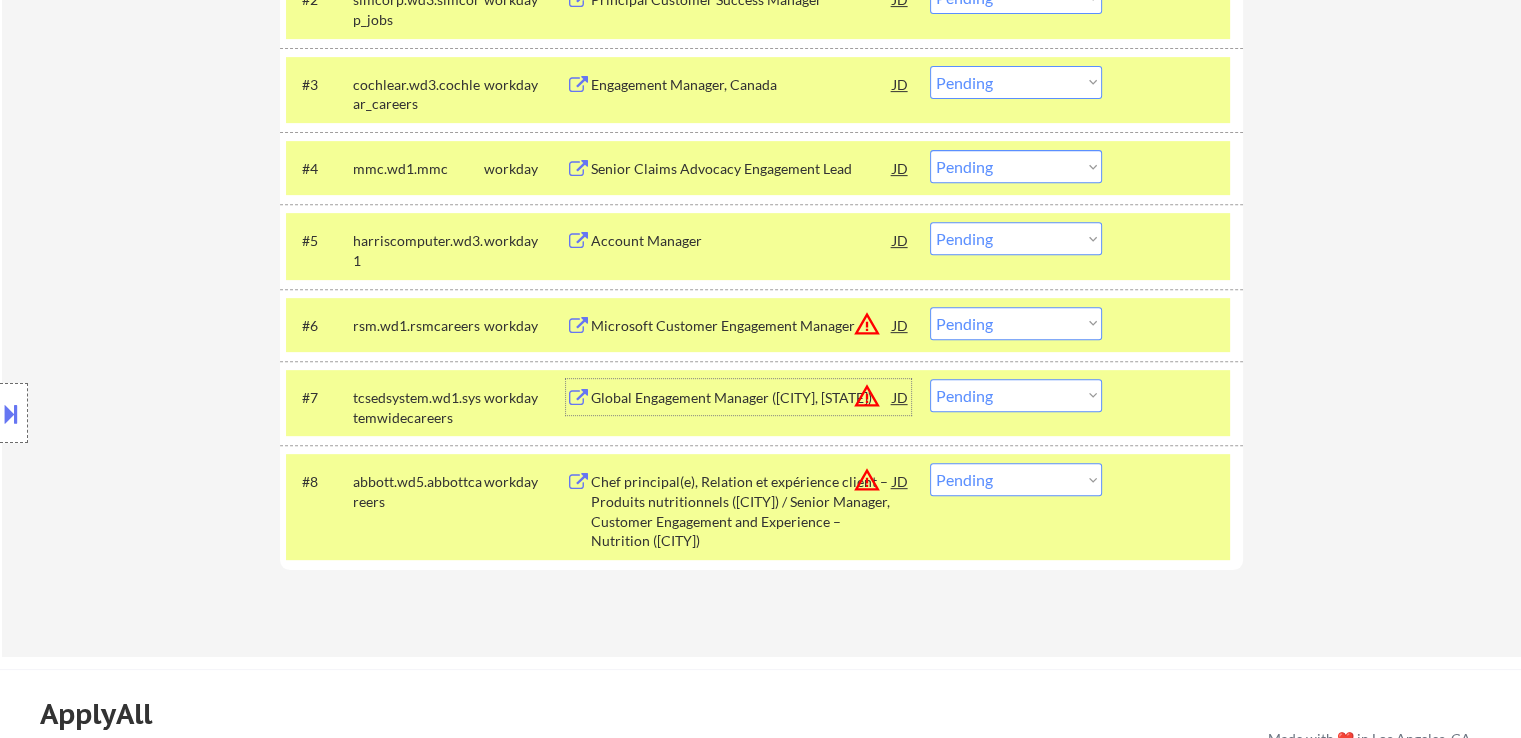 click on "Chef principal(e), Relation et expérience client – Produits nutritionnels ([CITY]) / Senior Manager, Customer Engagement and Experience – Nutrition ([CITY])" at bounding box center (742, 511) 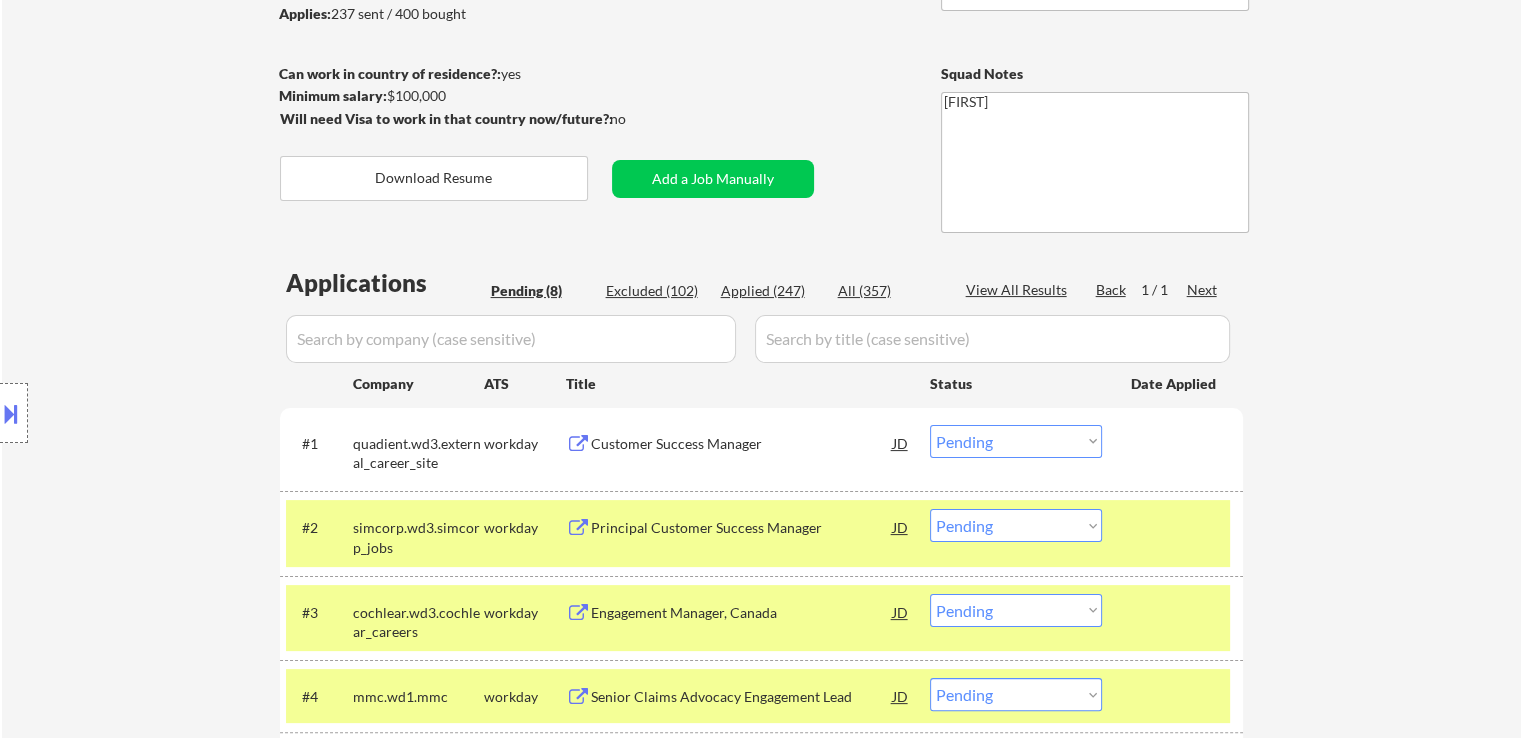 scroll, scrollTop: 300, scrollLeft: 0, axis: vertical 